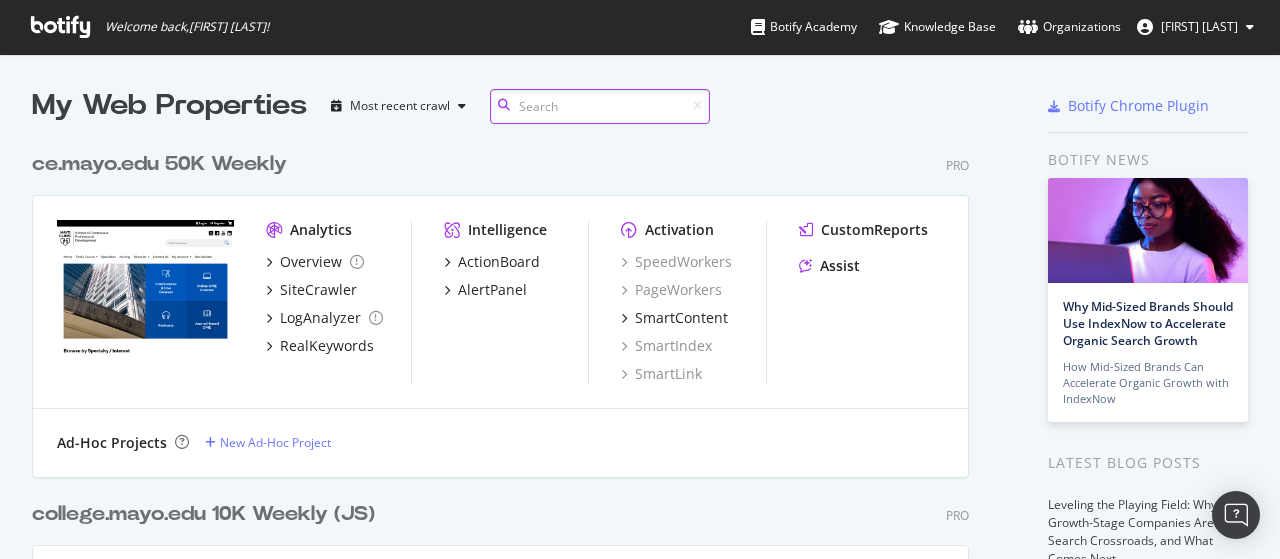 scroll, scrollTop: 0, scrollLeft: 0, axis: both 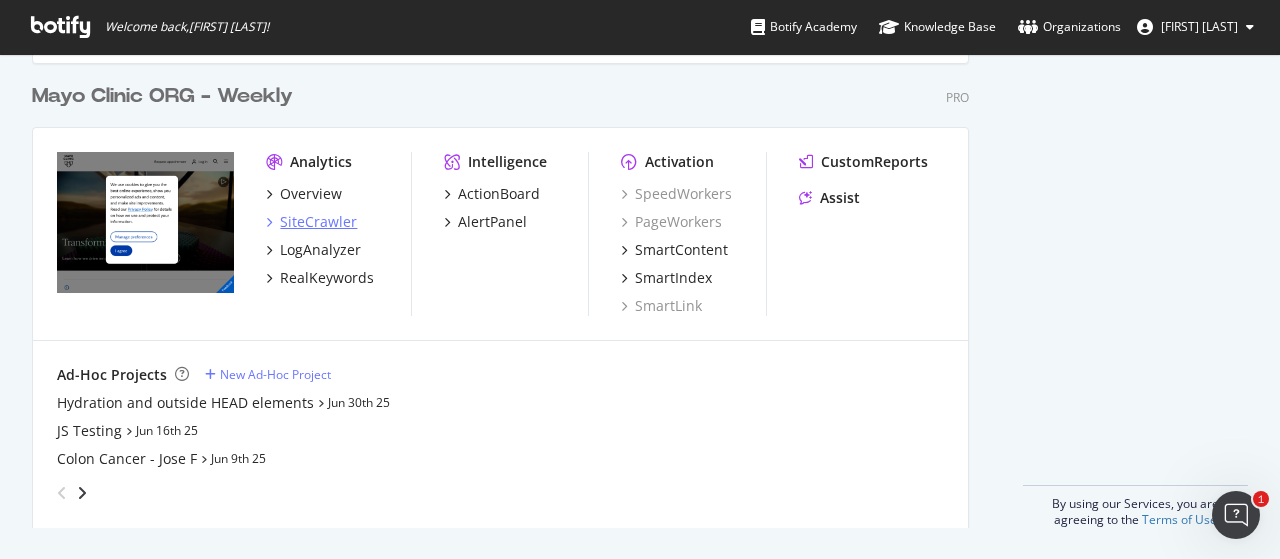 click on "SiteCrawler" at bounding box center [318, 222] 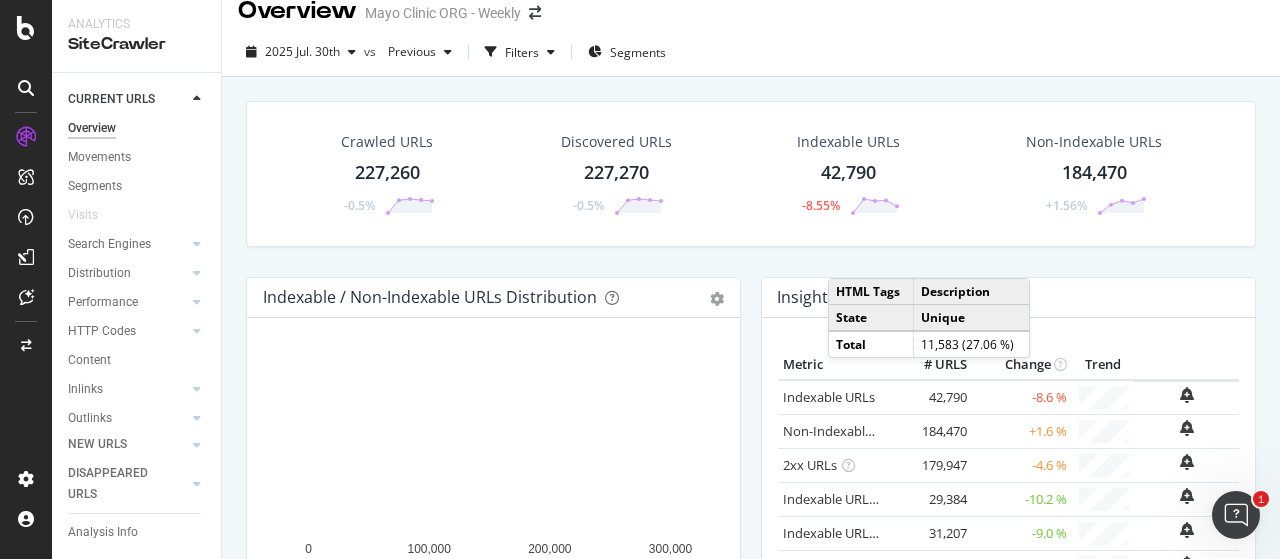 scroll, scrollTop: 0, scrollLeft: 0, axis: both 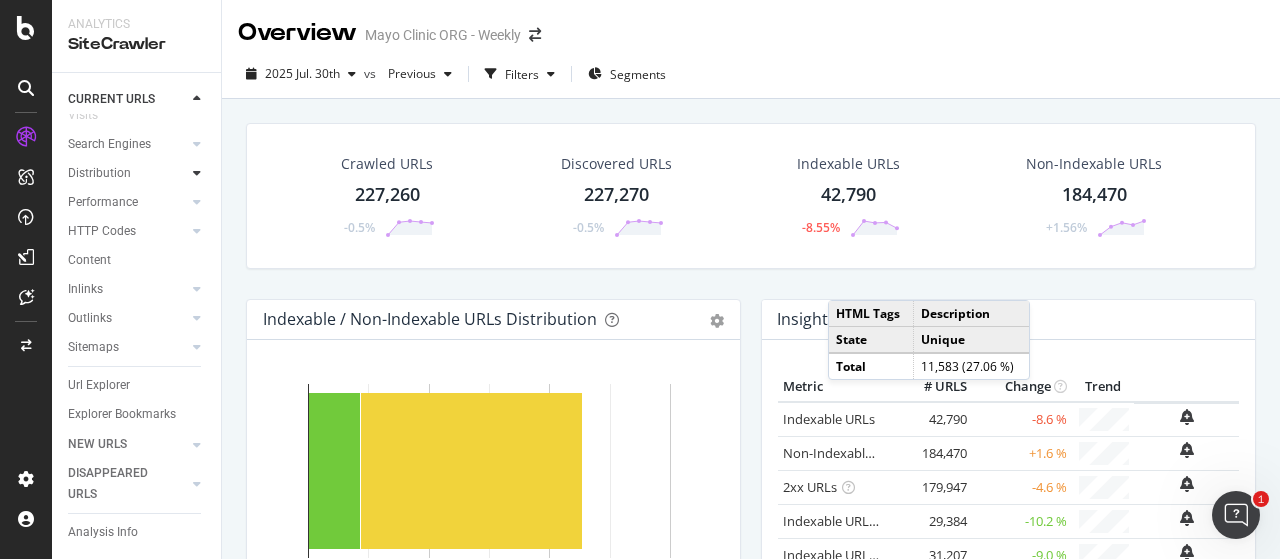click at bounding box center (197, 173) 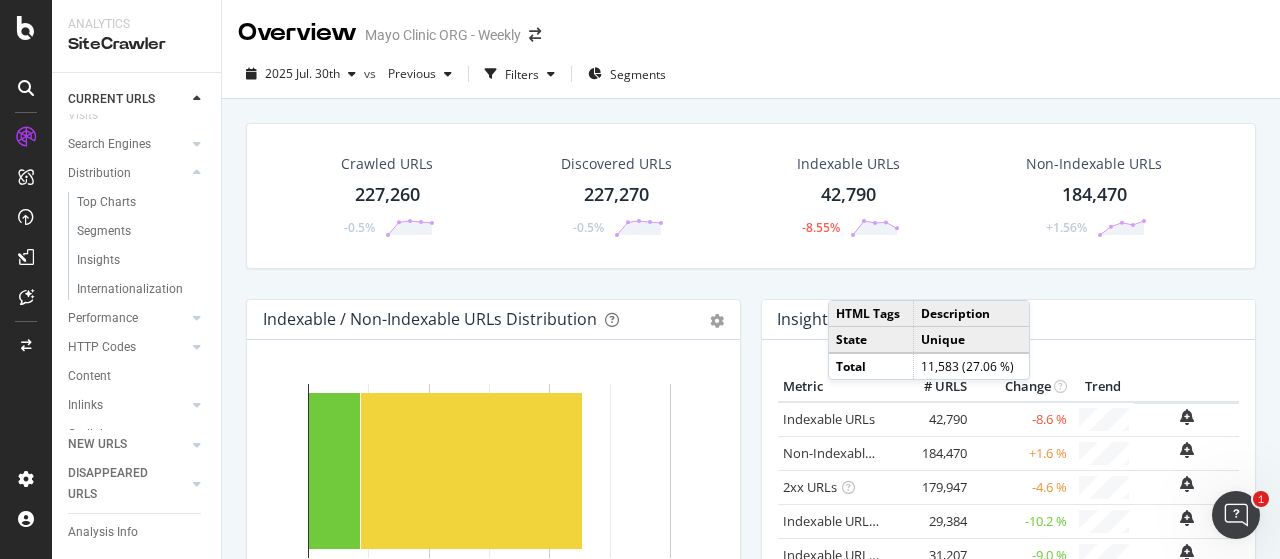 drag, startPoint x: 133, startPoint y: 283, endPoint x: 490, endPoint y: 27, distance: 439.30057 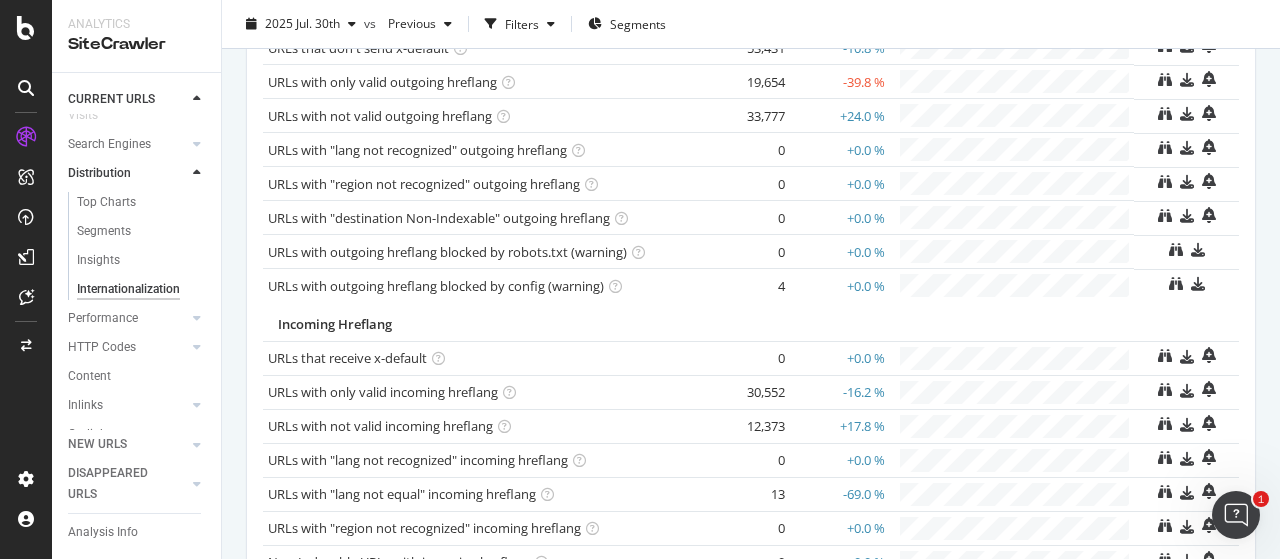 scroll, scrollTop: 476, scrollLeft: 0, axis: vertical 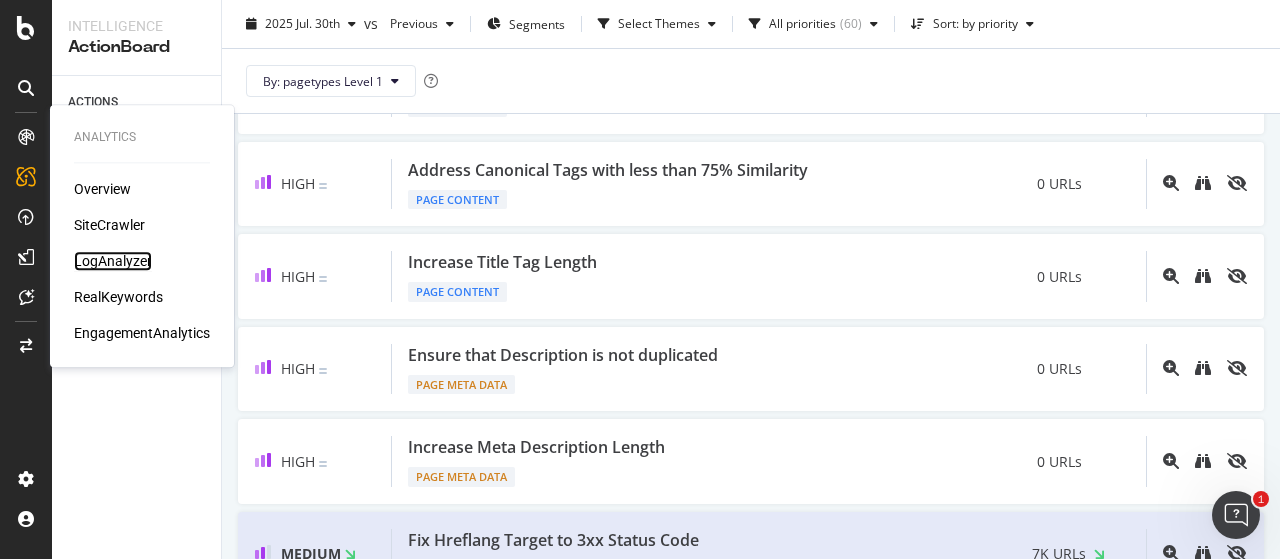 click on "LogAnalyzer" at bounding box center (113, 261) 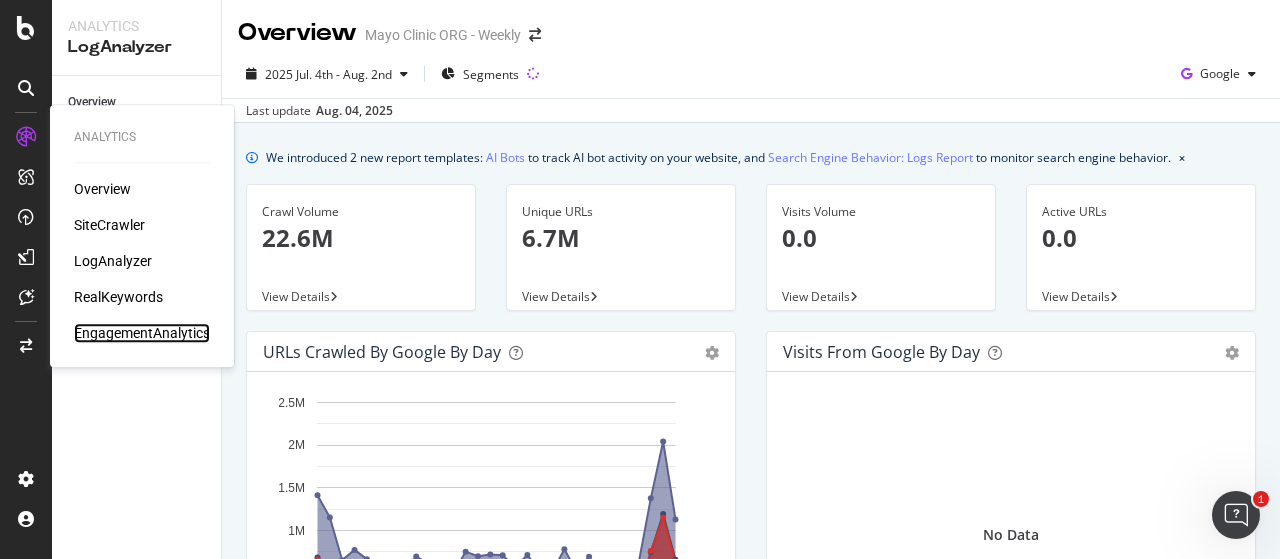 click on "EngagementAnalytics" at bounding box center (142, 333) 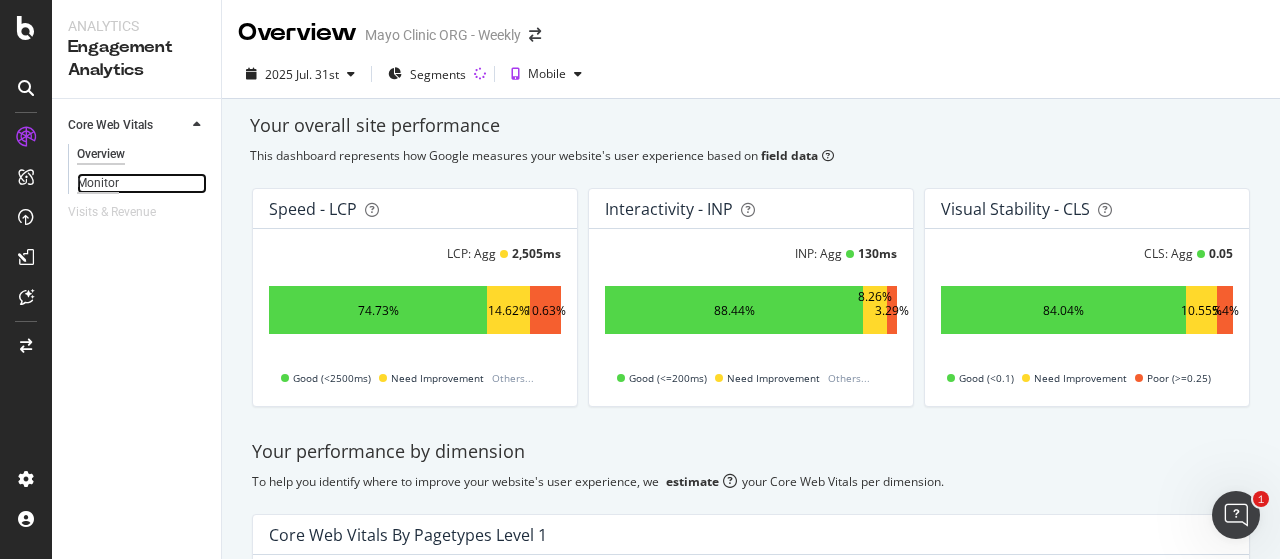 click on "Monitor" at bounding box center [98, 183] 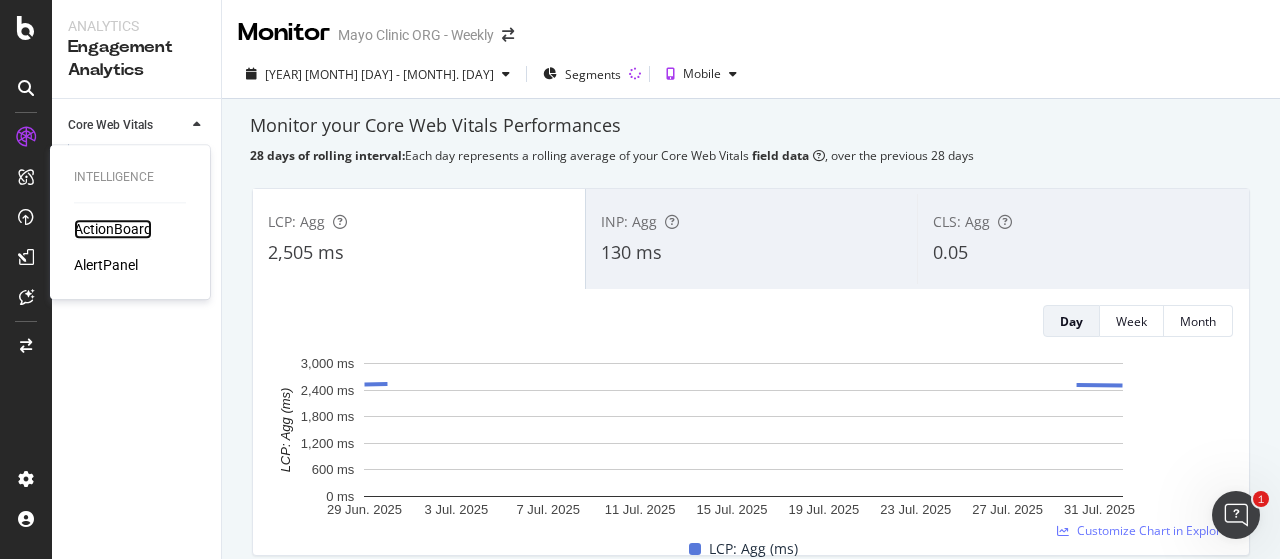 click on "ActionBoard" at bounding box center (113, 229) 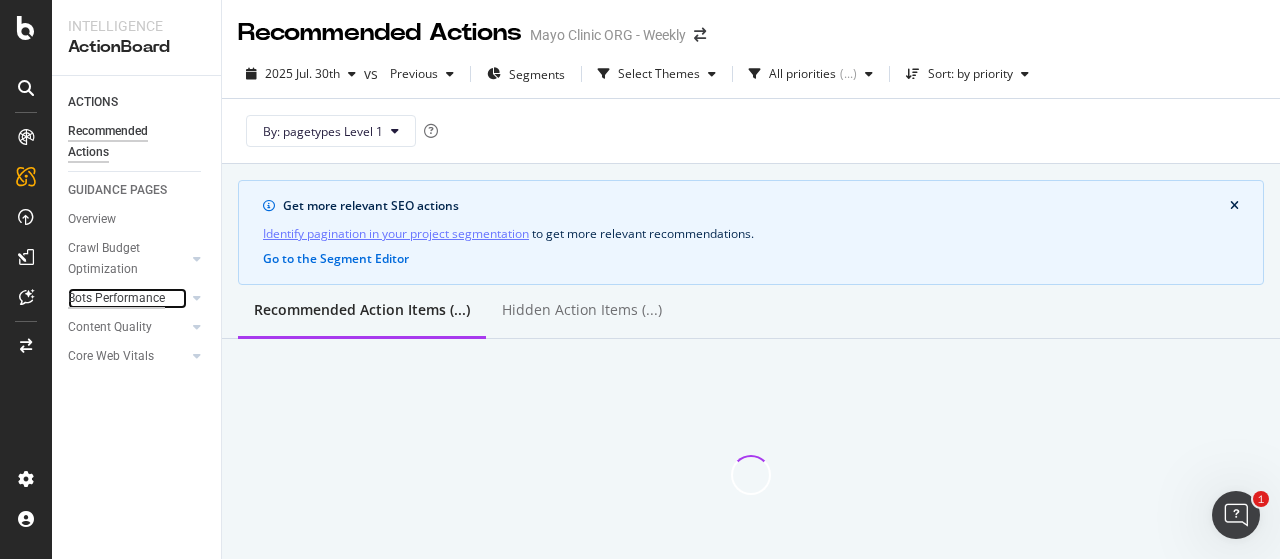 click on "Bots Performance" at bounding box center [116, 298] 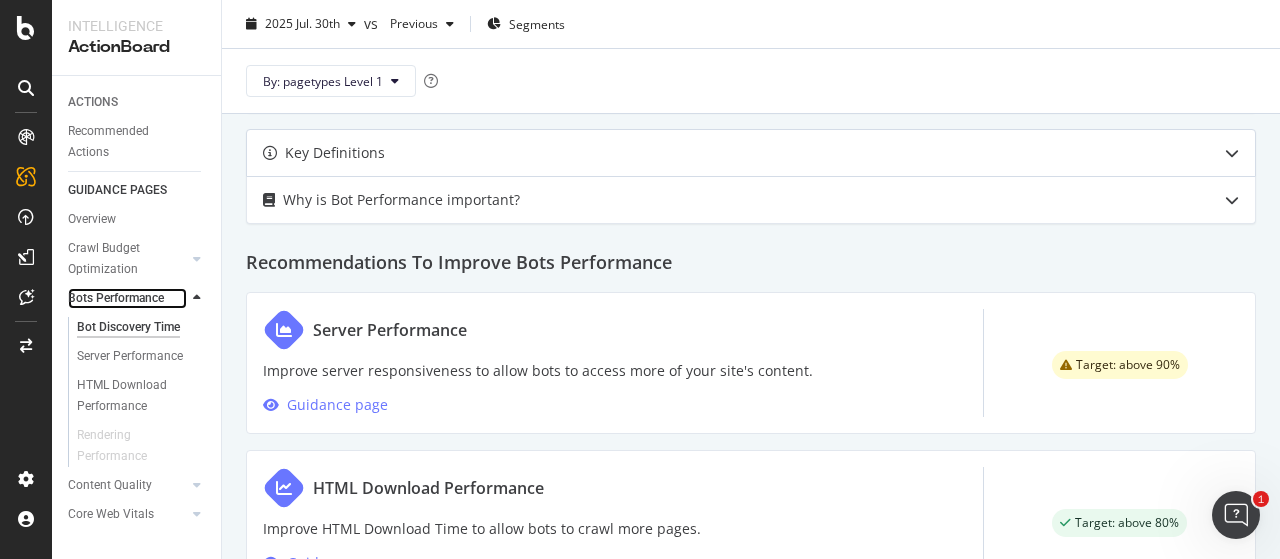 scroll, scrollTop: 943, scrollLeft: 0, axis: vertical 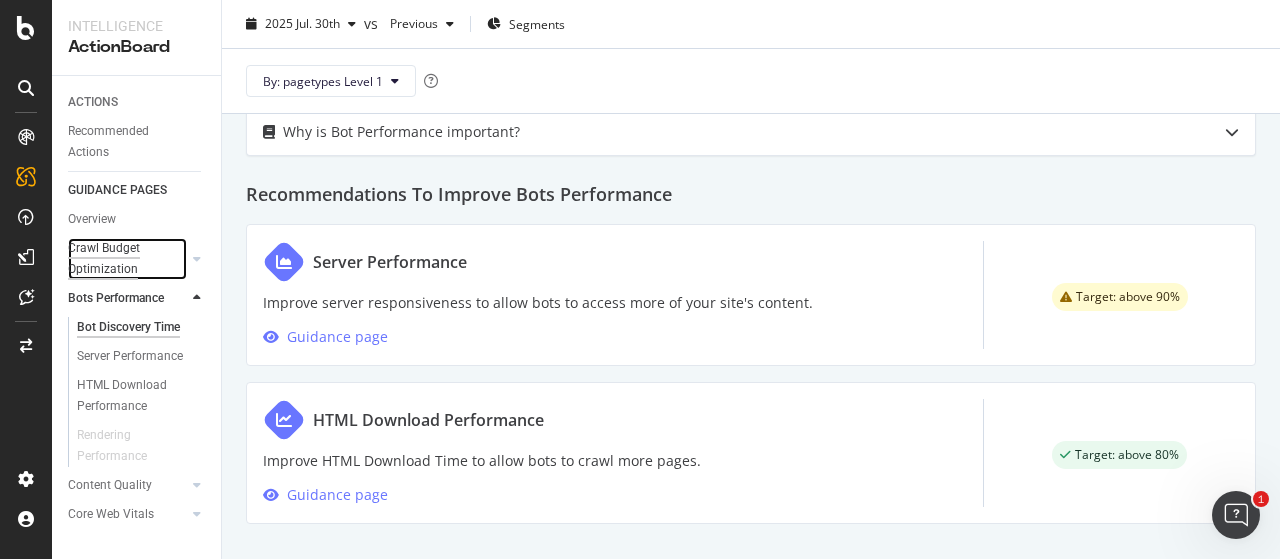 click on "Crawl Budget Optimization" at bounding box center [120, 259] 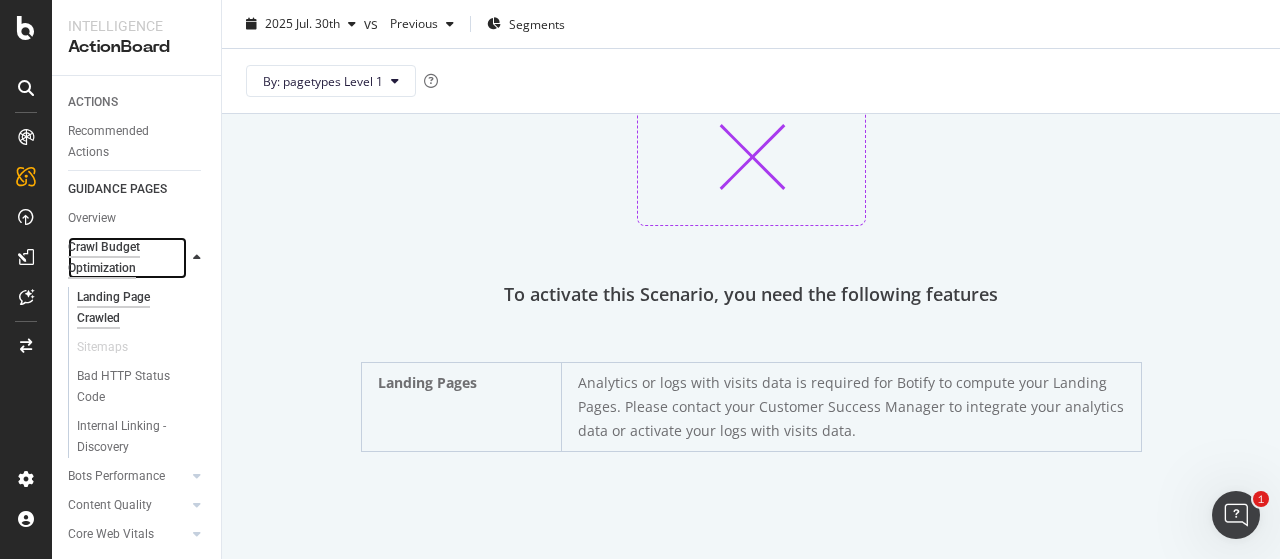 scroll, scrollTop: 0, scrollLeft: 0, axis: both 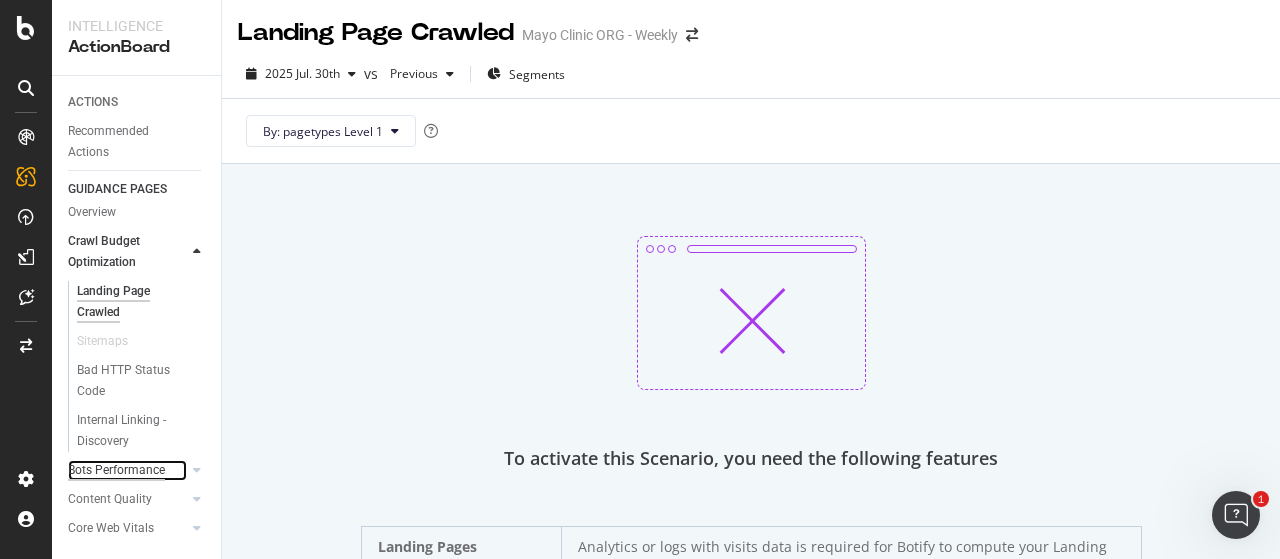 click on "Bots Performance" at bounding box center (116, 470) 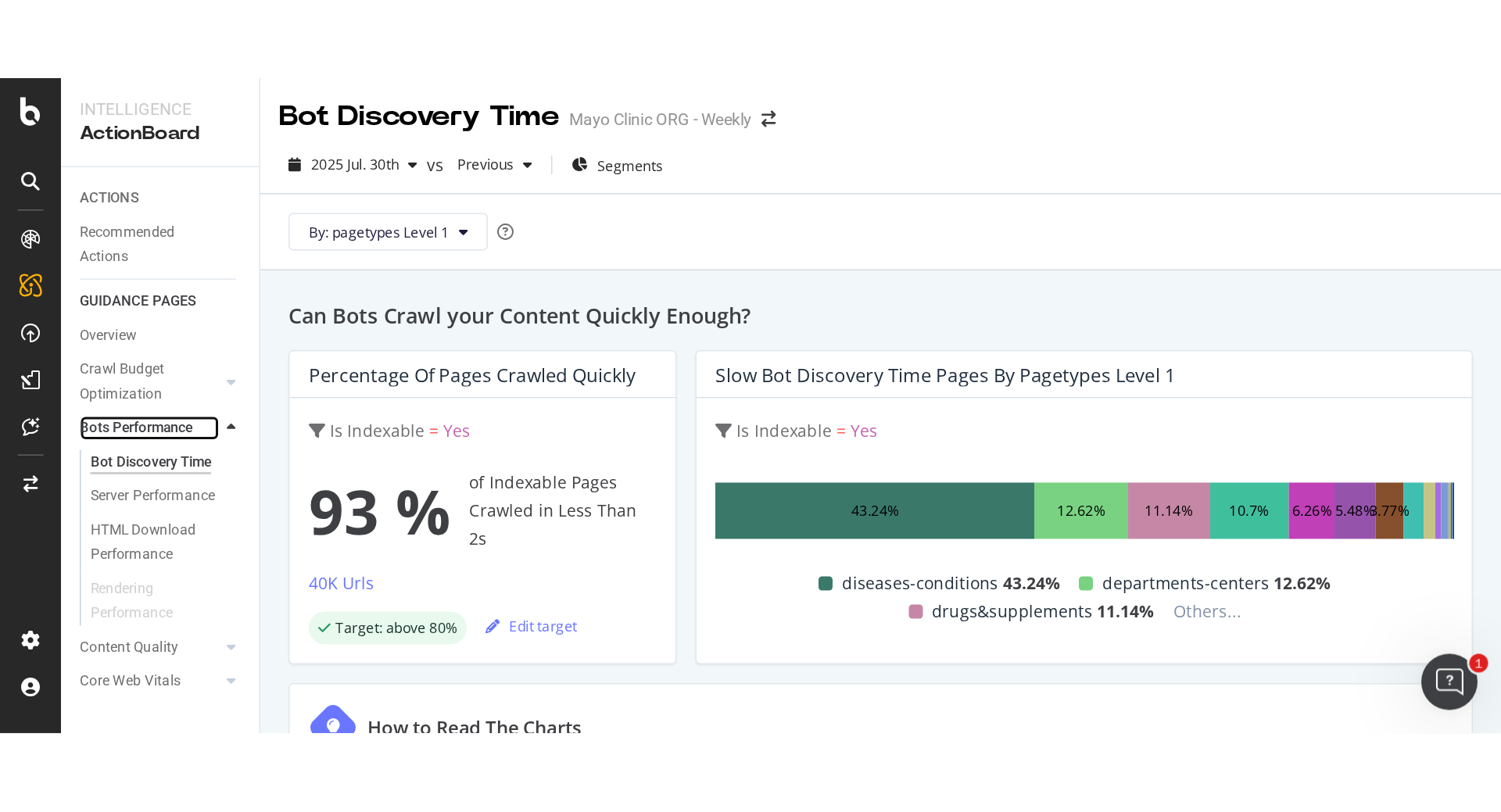 scroll, scrollTop: 0, scrollLeft: 0, axis: both 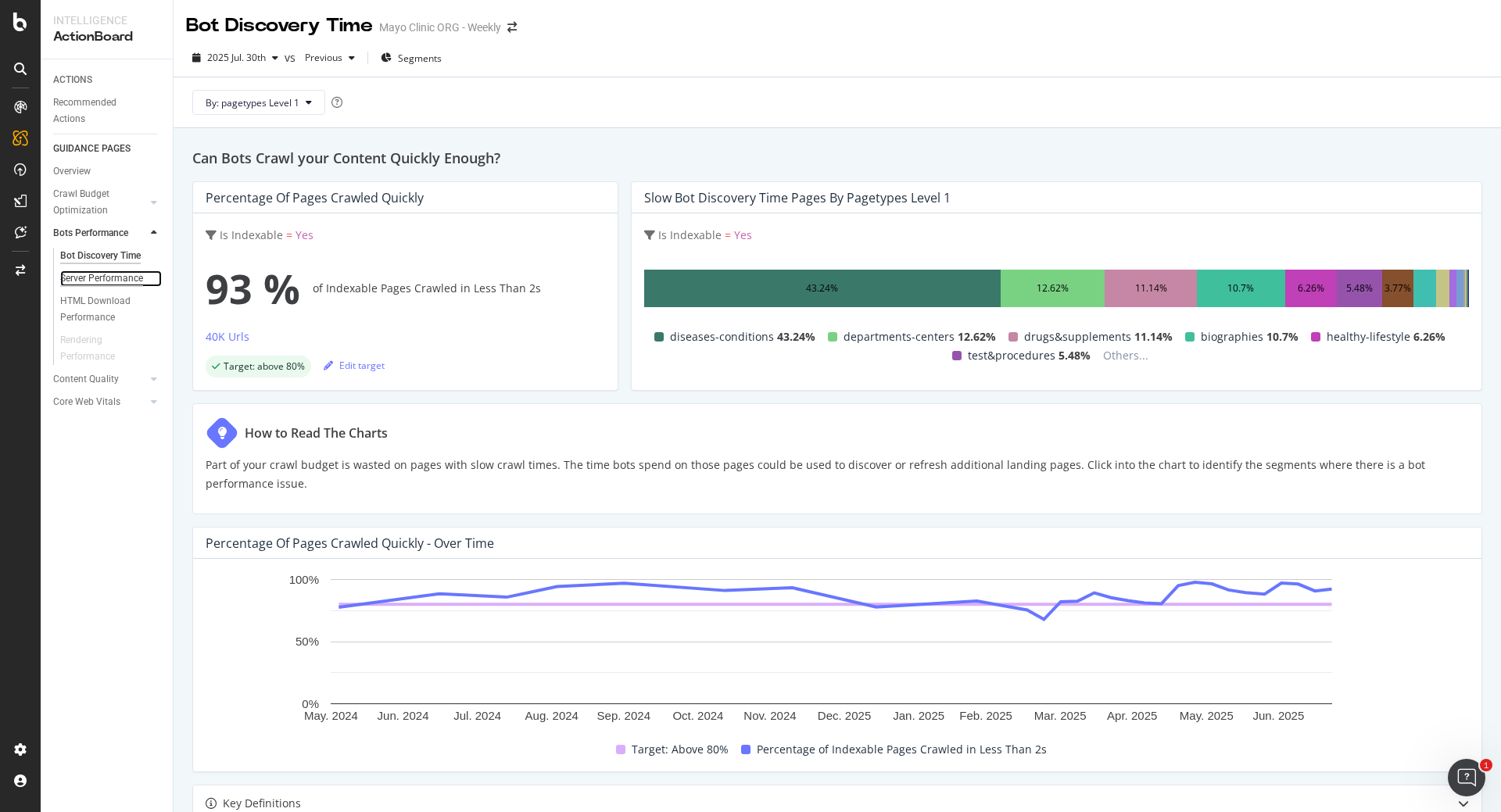 click on "Server Performance" at bounding box center (102, 278) 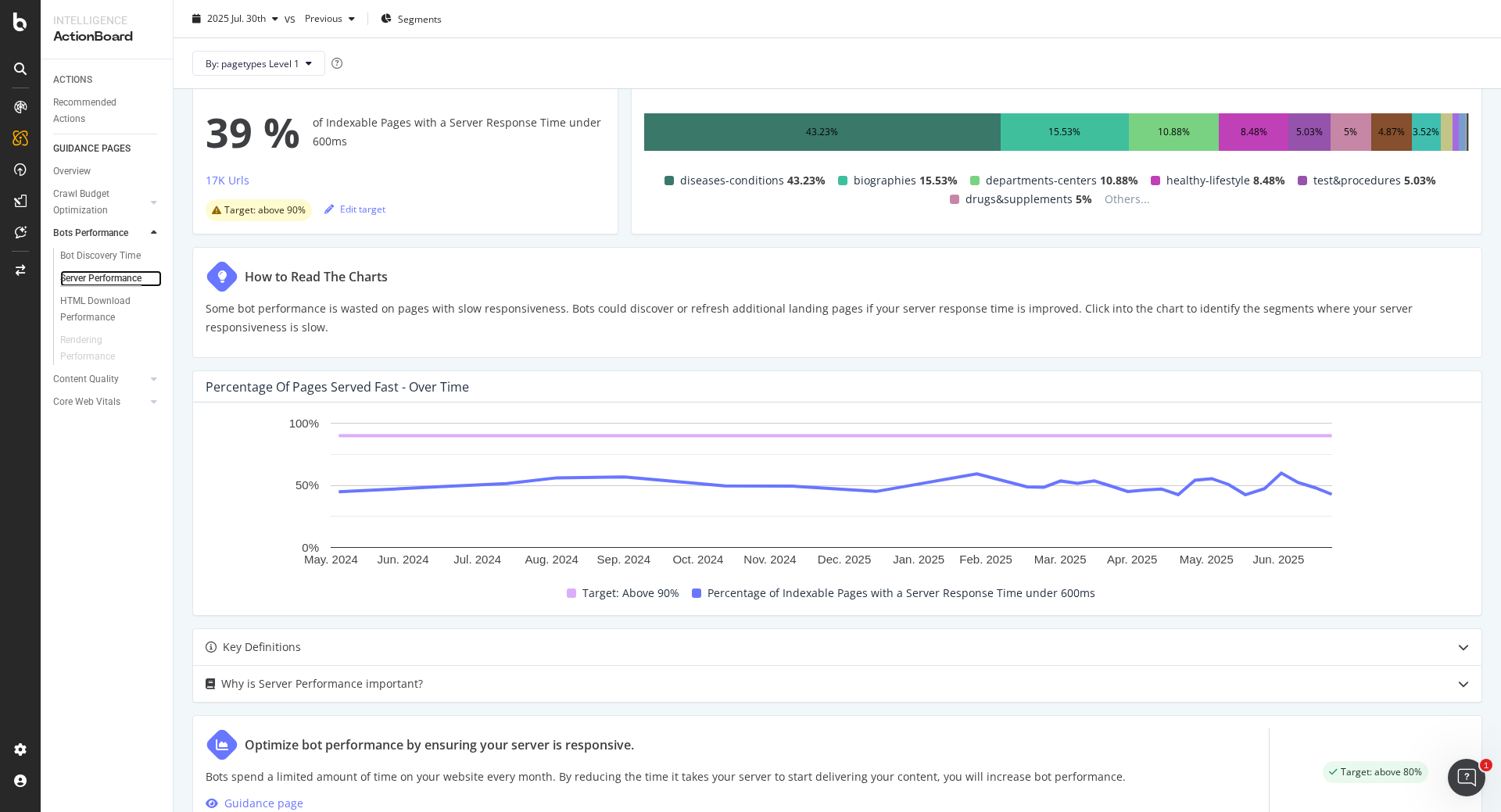 scroll, scrollTop: 0, scrollLeft: 0, axis: both 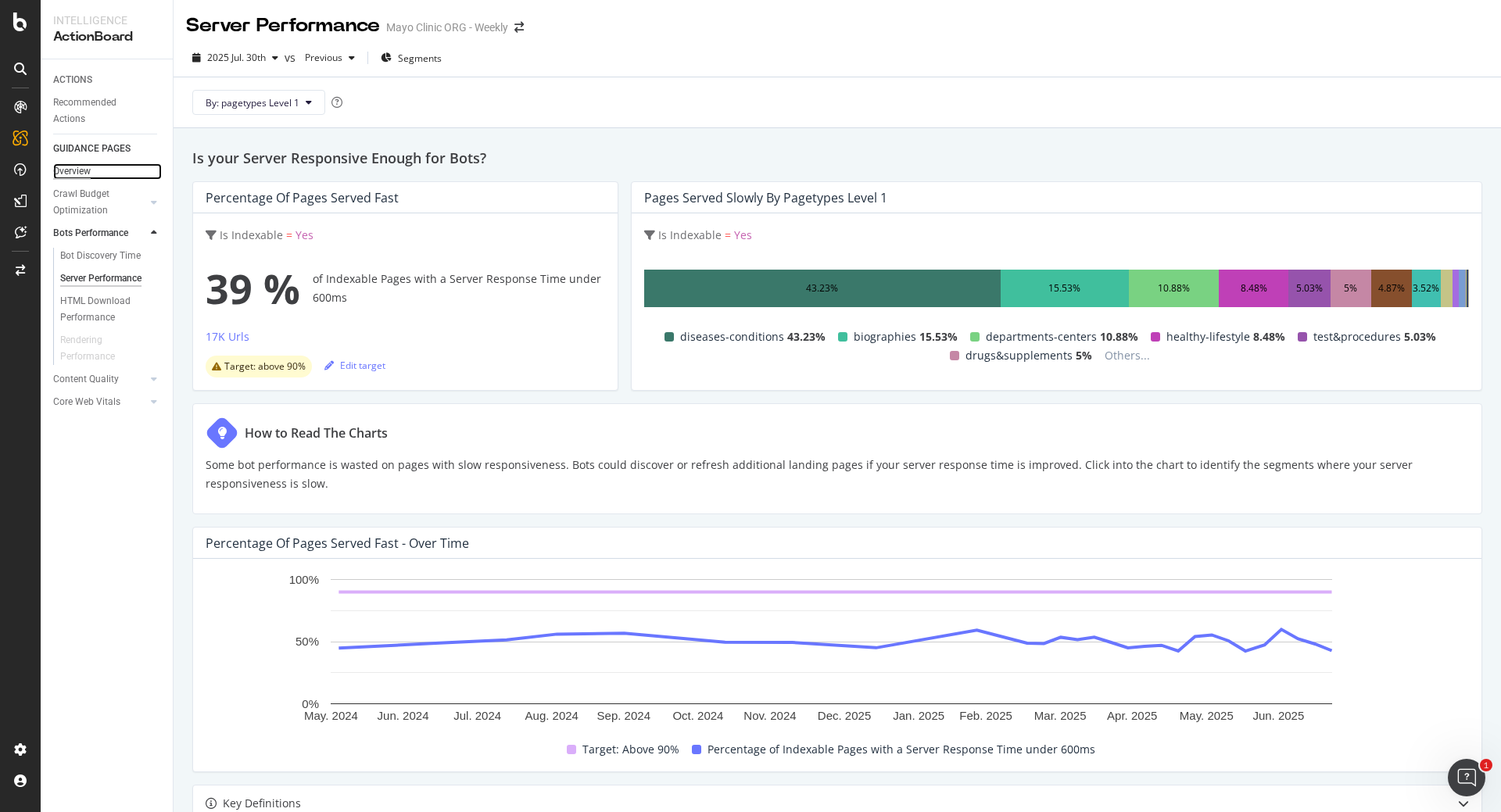 click on "Overview" at bounding box center [72, 171] 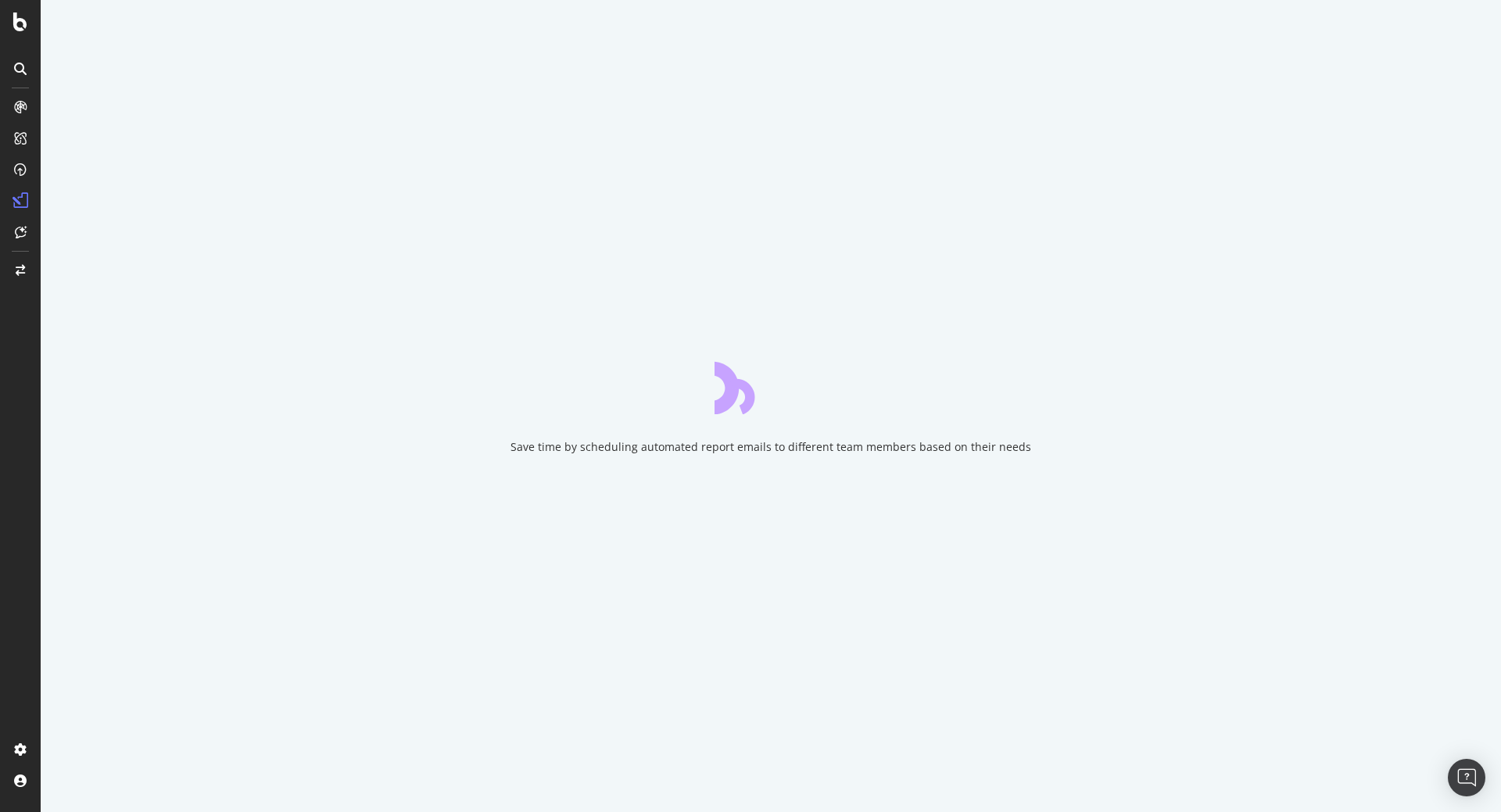 scroll, scrollTop: 0, scrollLeft: 0, axis: both 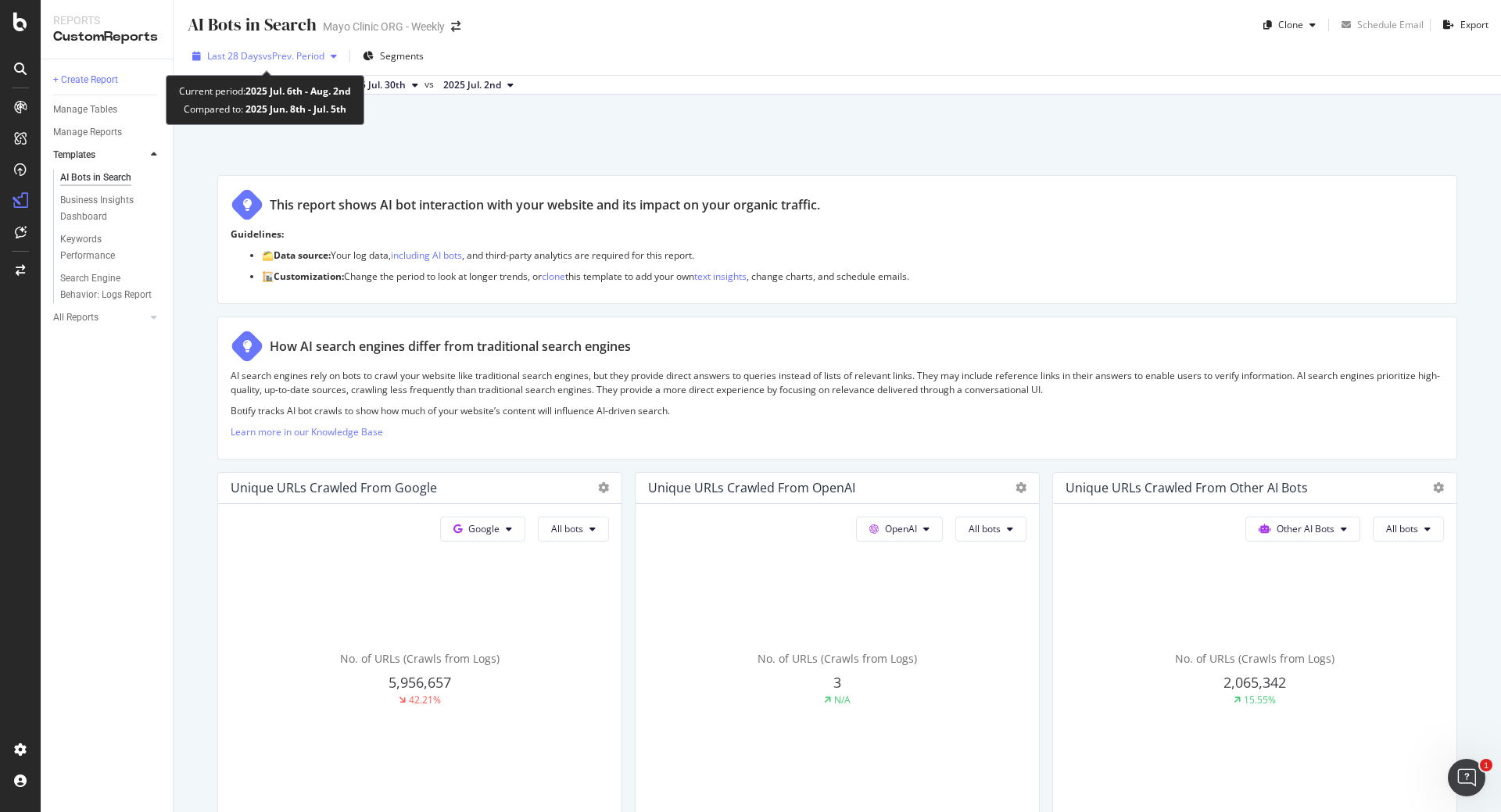 click on "Last 28 Days  vs  Prev. Period" at bounding box center [264, 56] 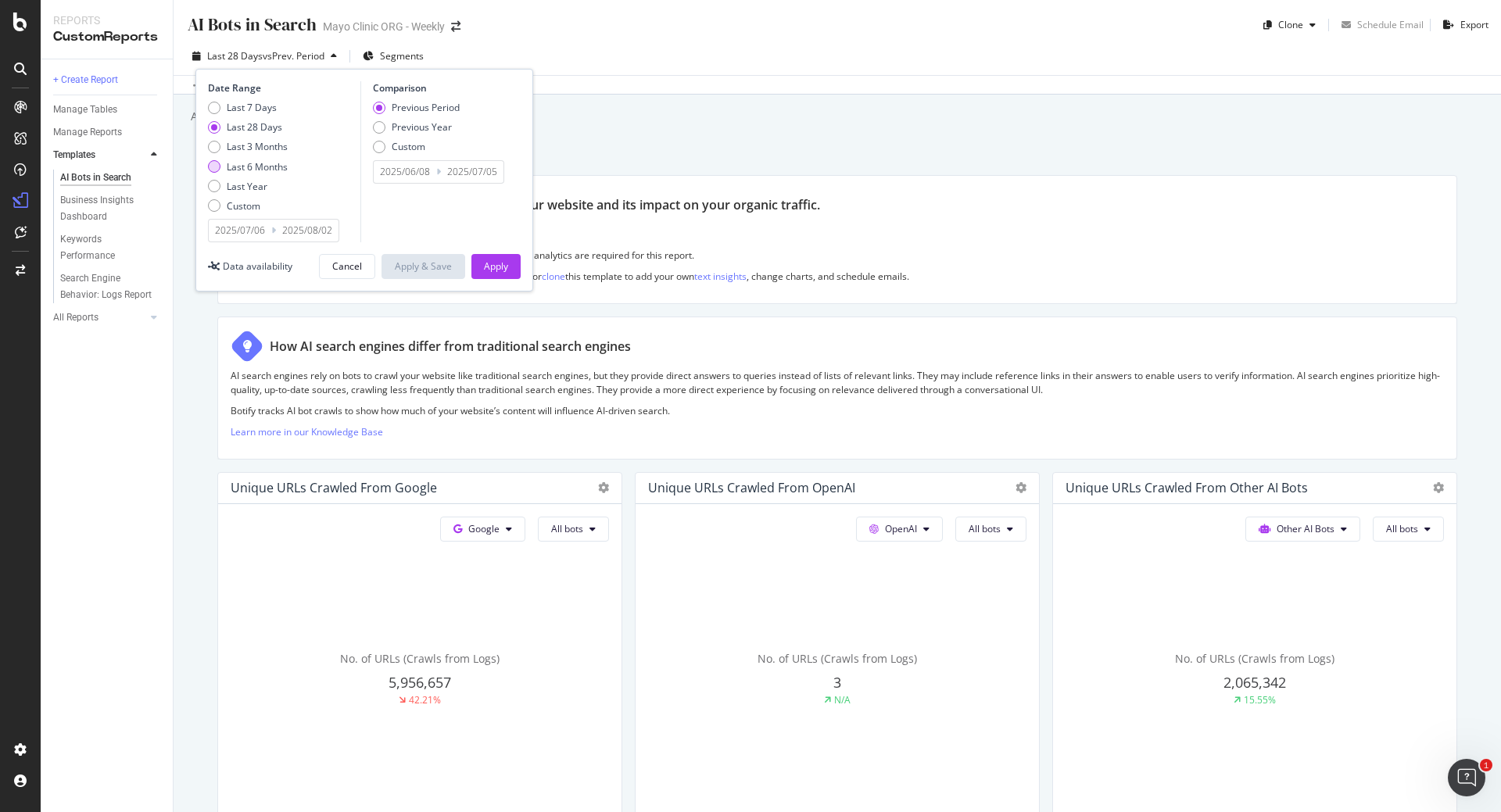 click on "Last 6 Months" at bounding box center (248, 166) 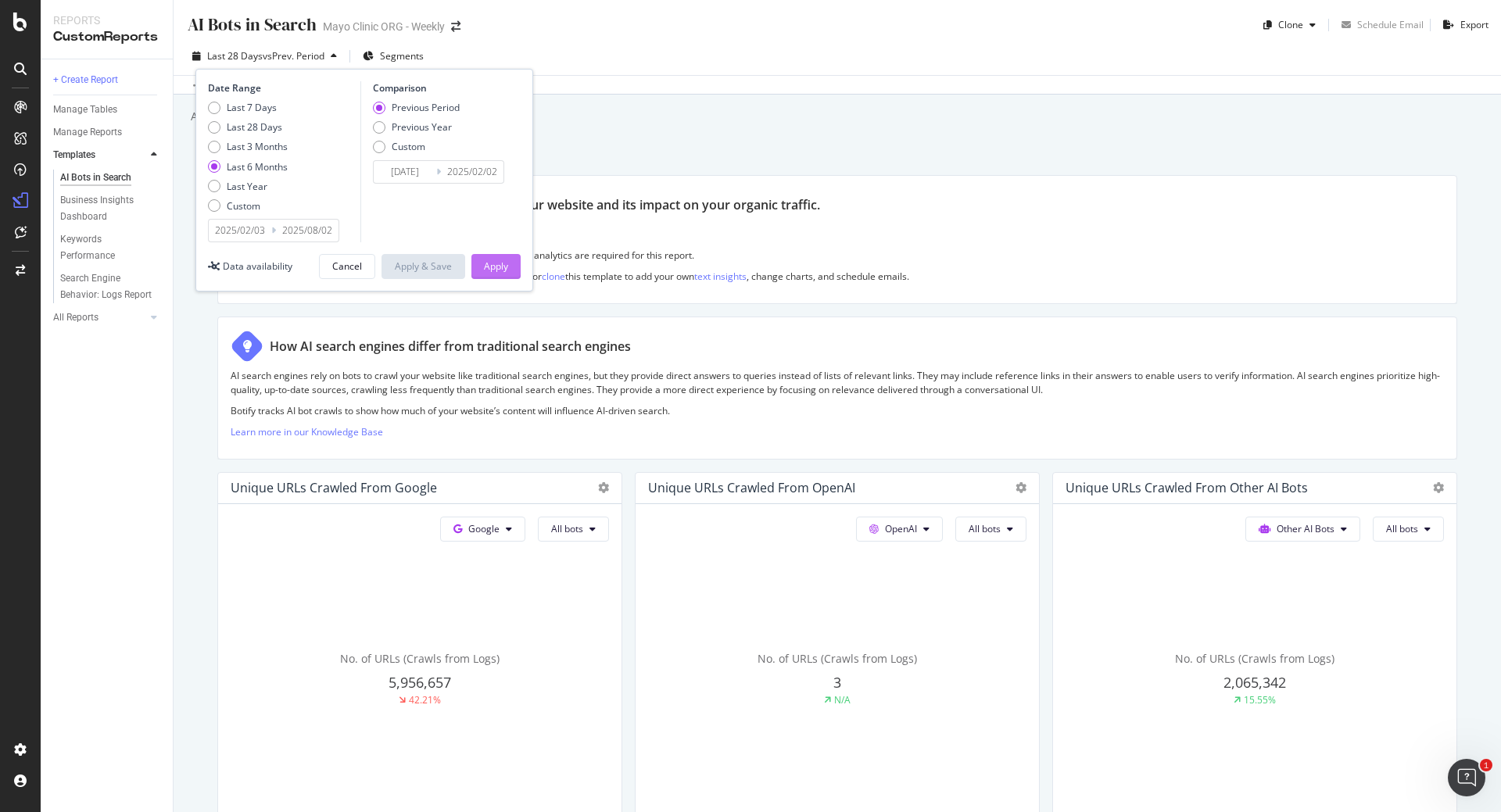 click on "Apply" at bounding box center [496, 266] 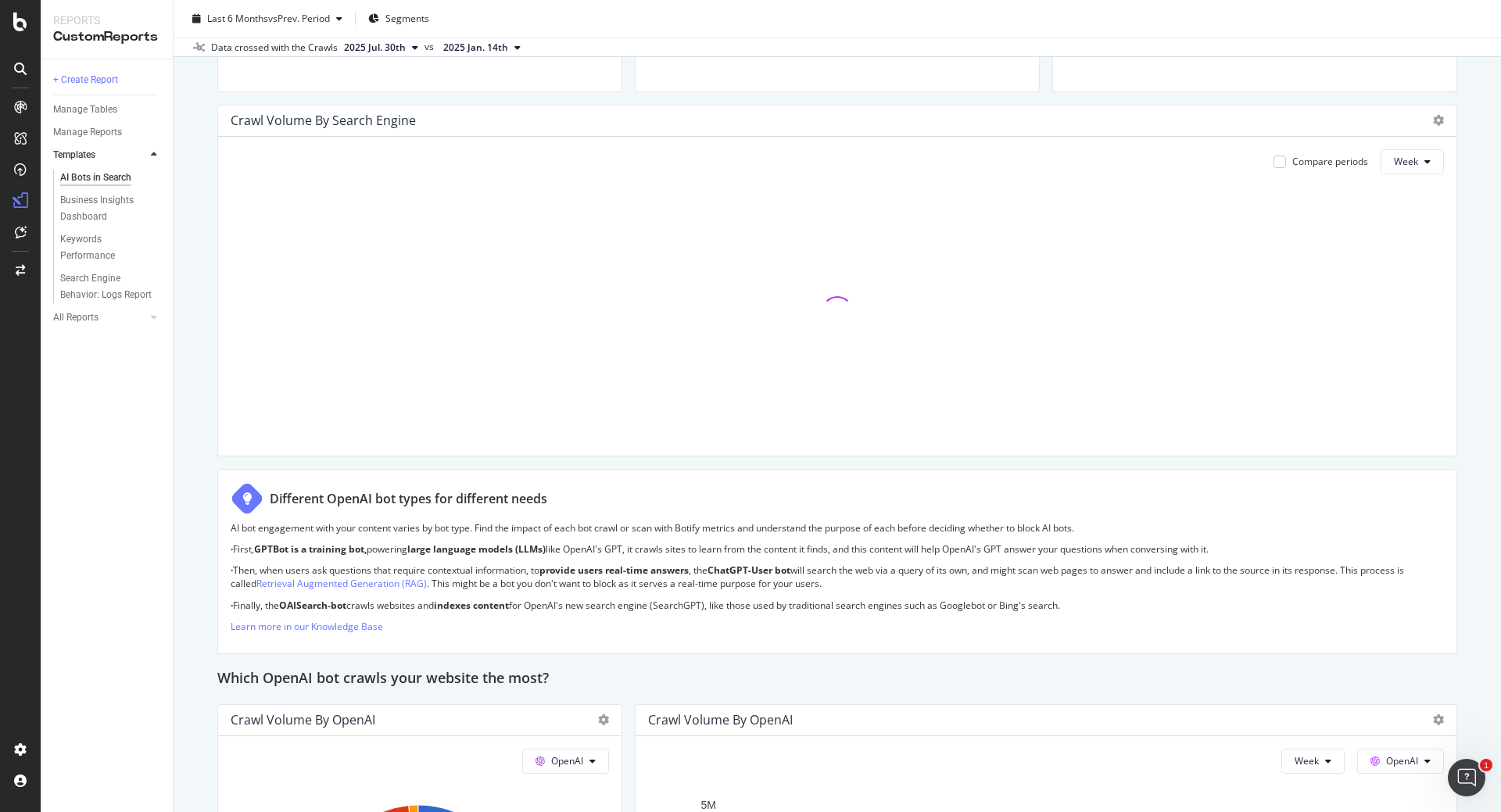 scroll, scrollTop: 703, scrollLeft: 0, axis: vertical 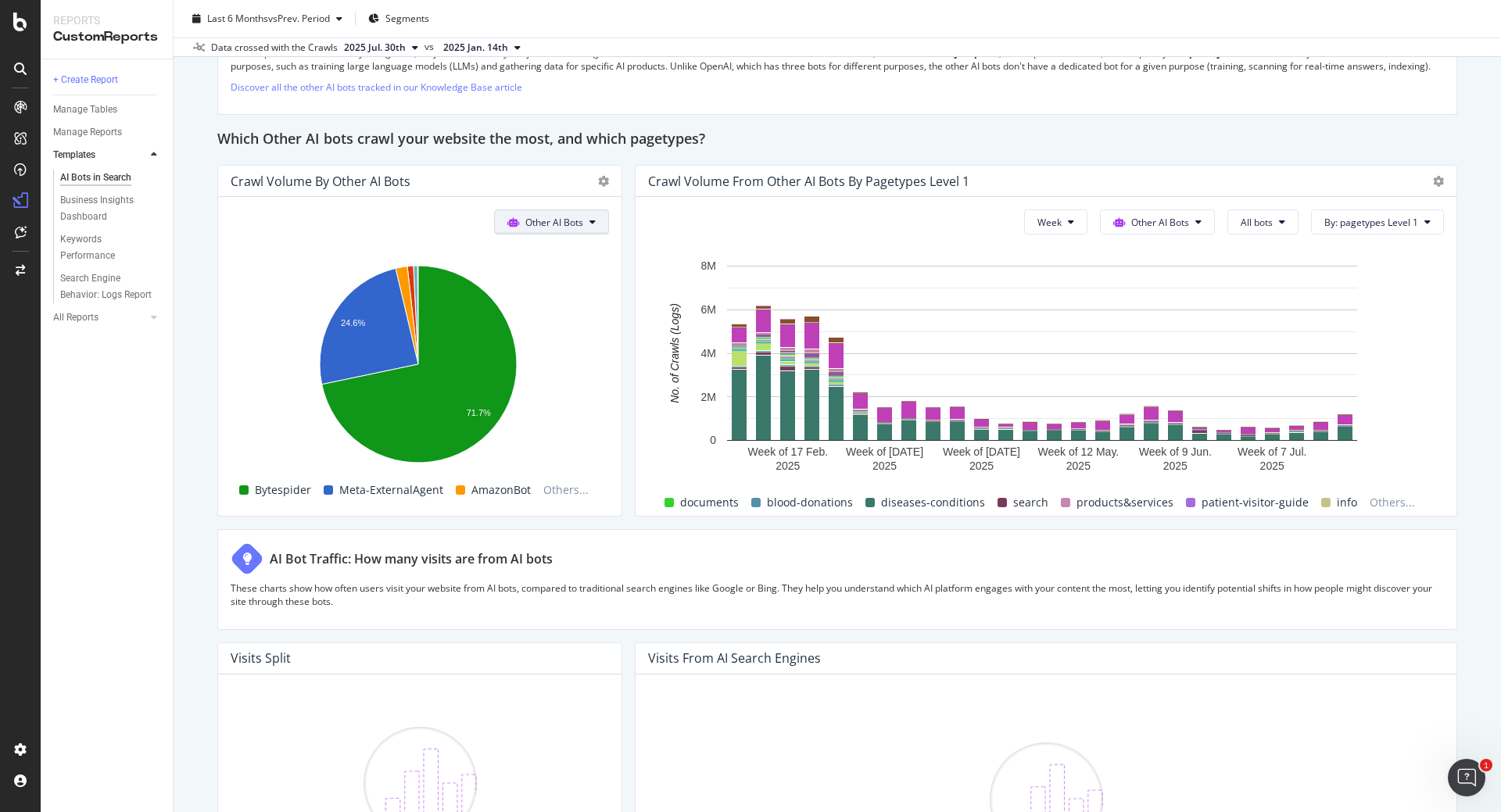 click on "Other AI Bots" at bounding box center [565, -715] 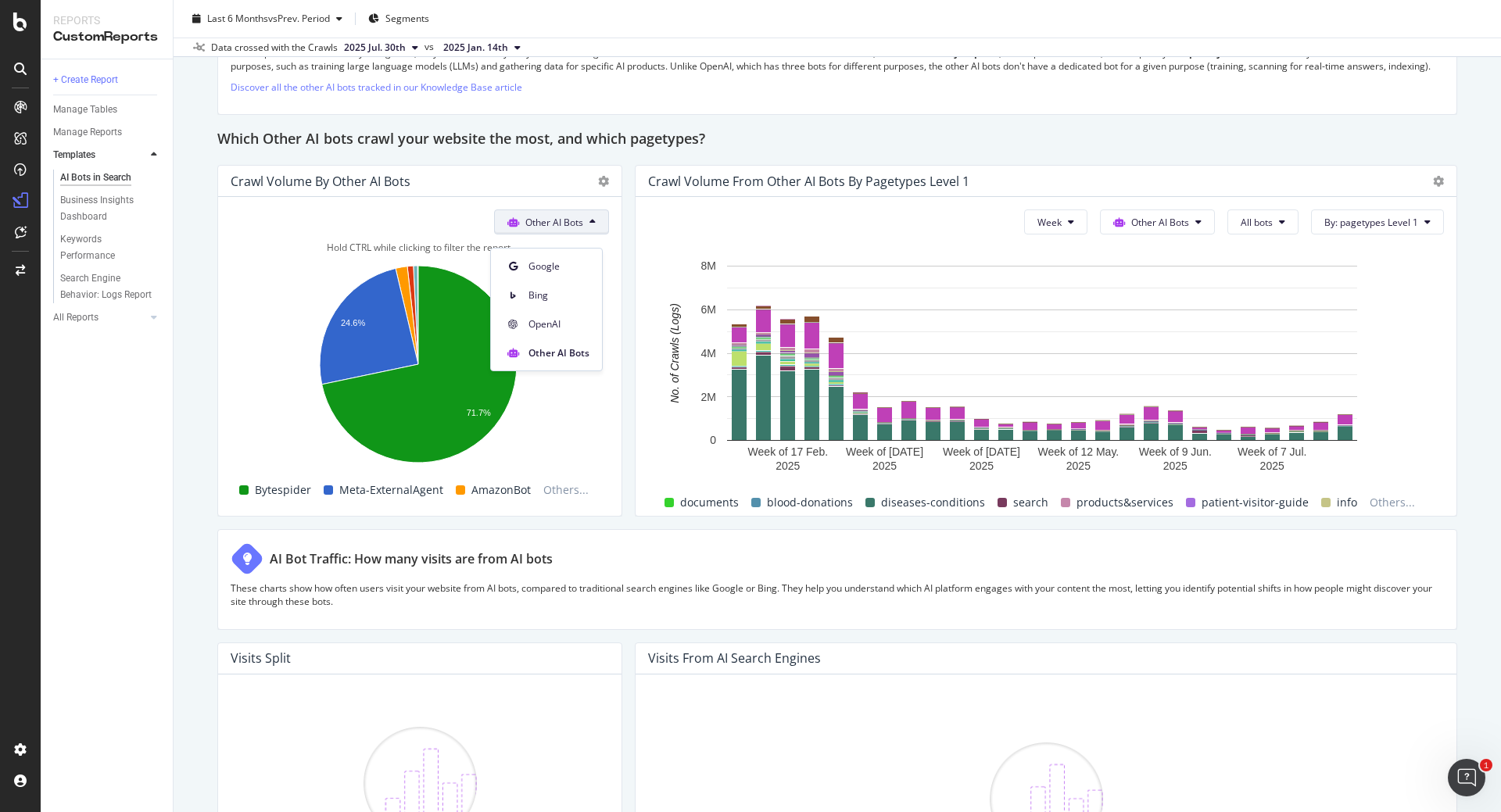 click 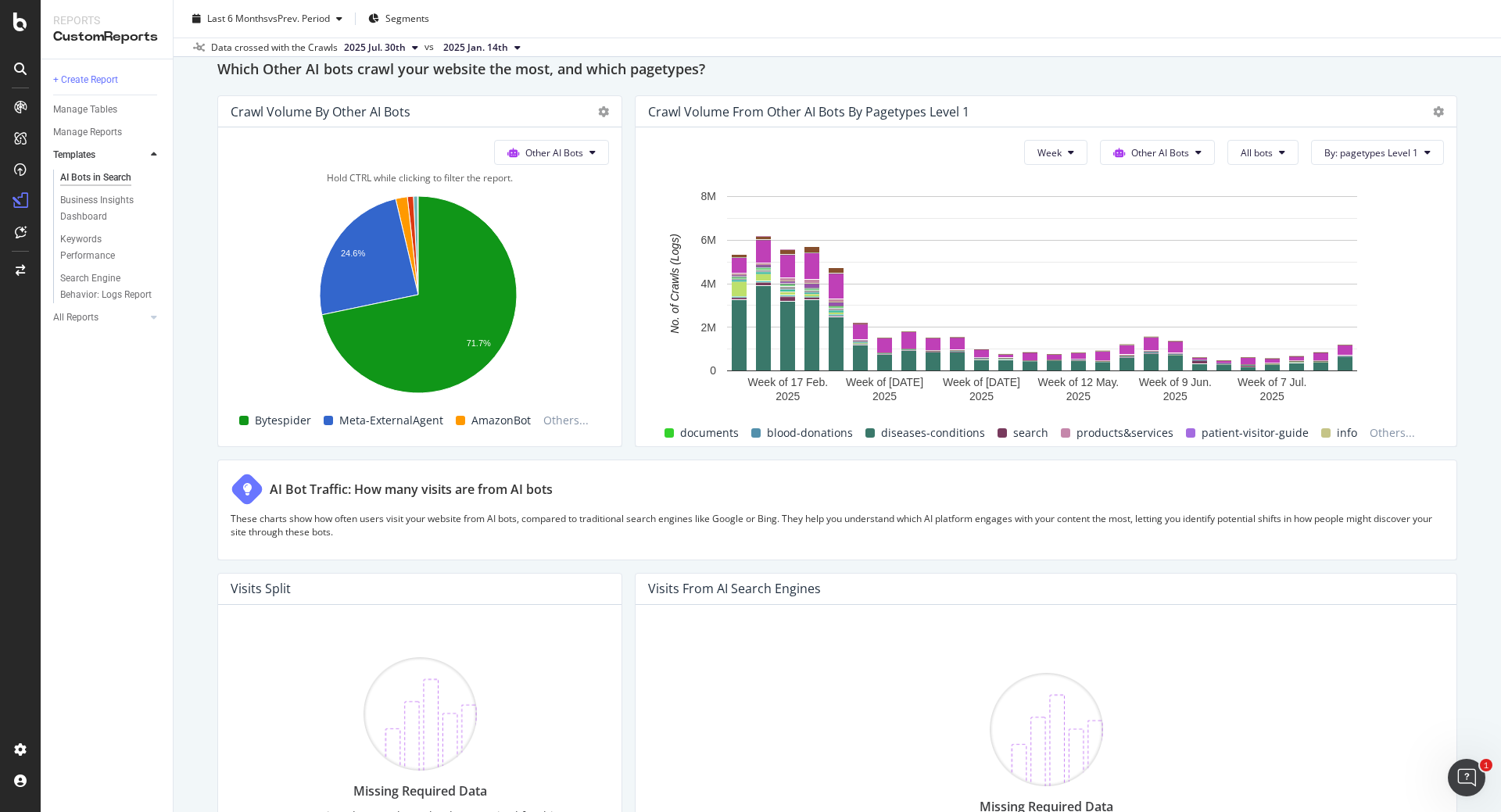scroll, scrollTop: 2189, scrollLeft: 0, axis: vertical 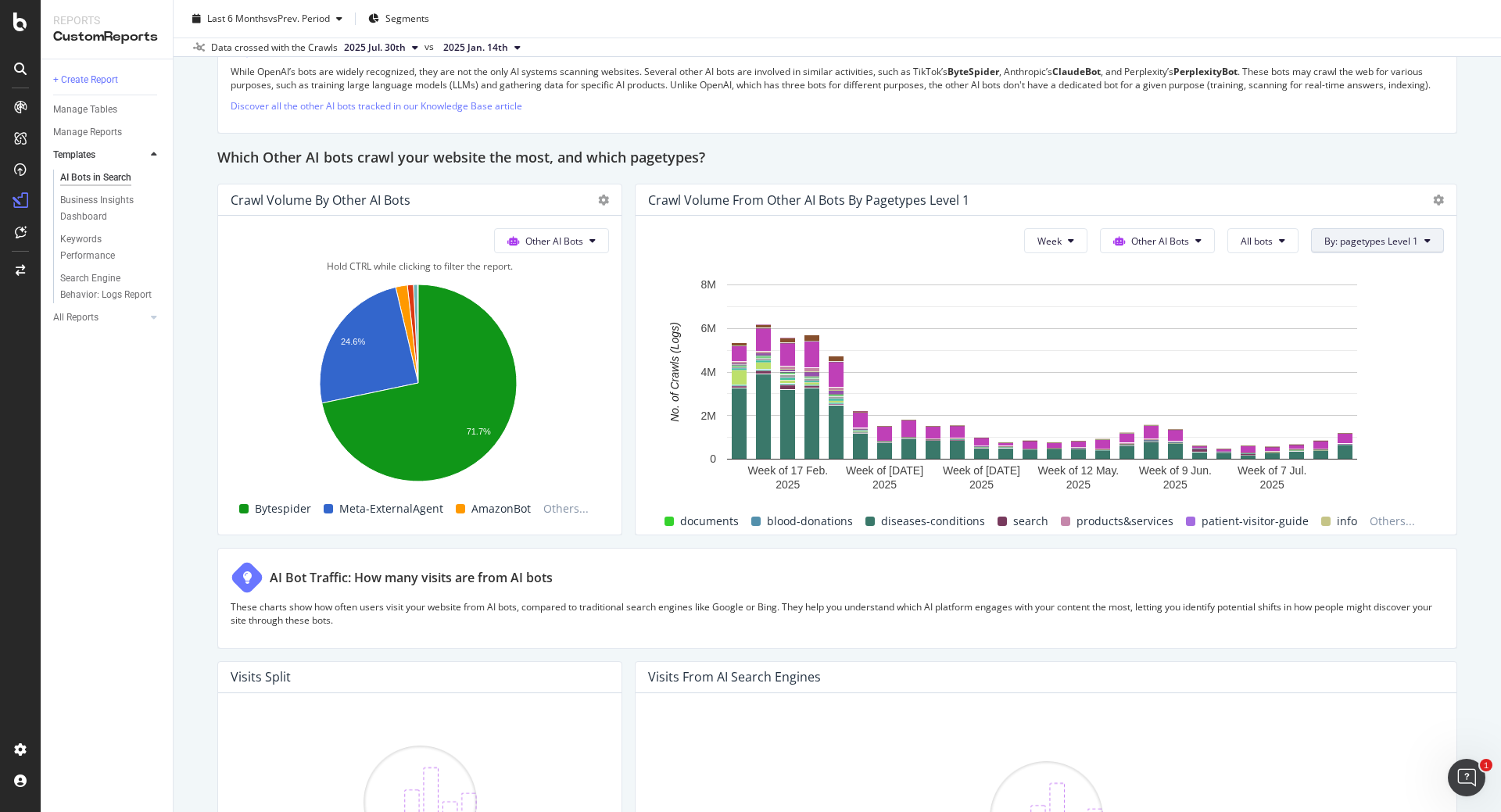 click on "By: pagetypes Level 1" at bounding box center (1371, -295) 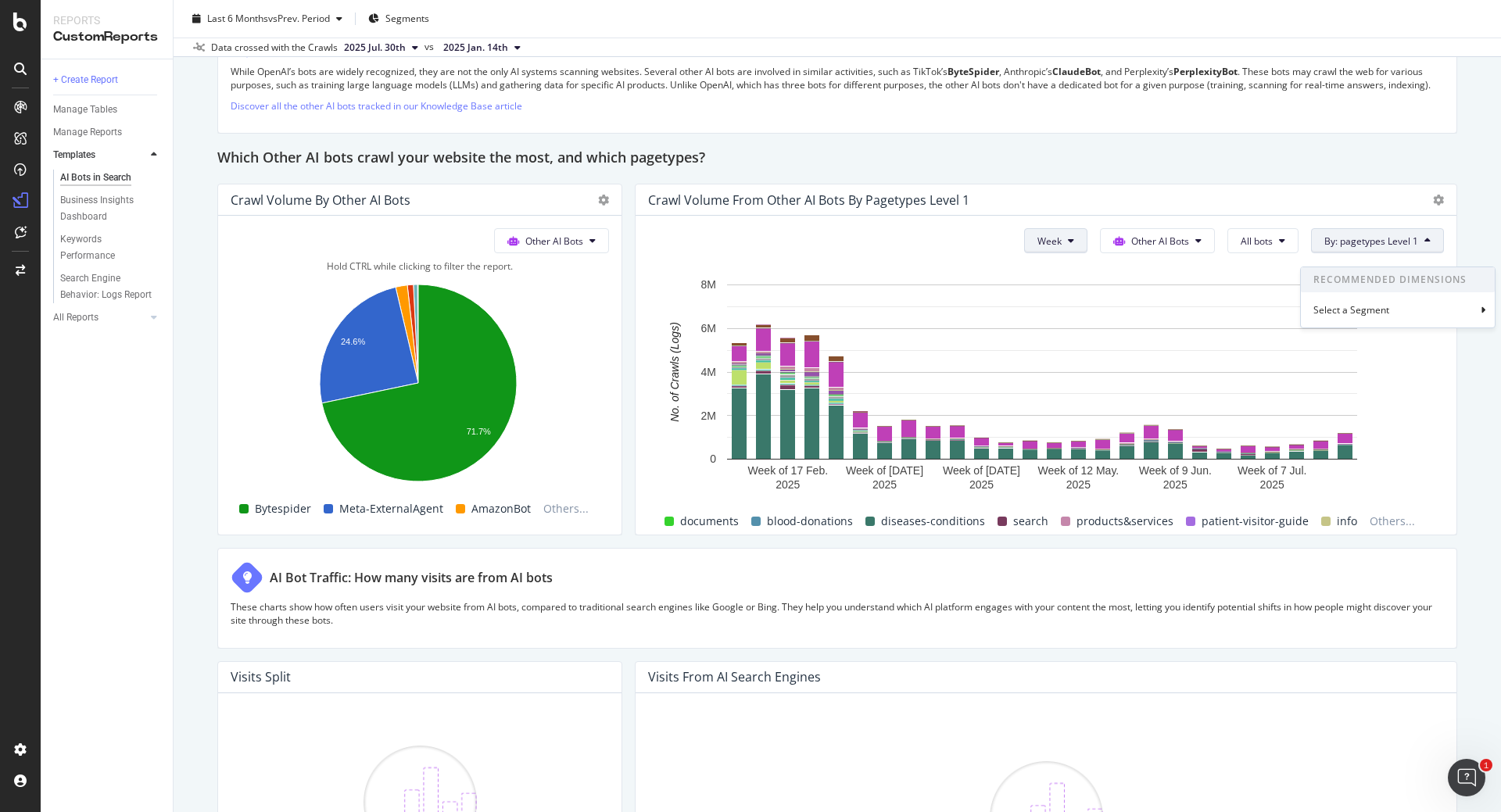 click at bounding box center [1069, -295] 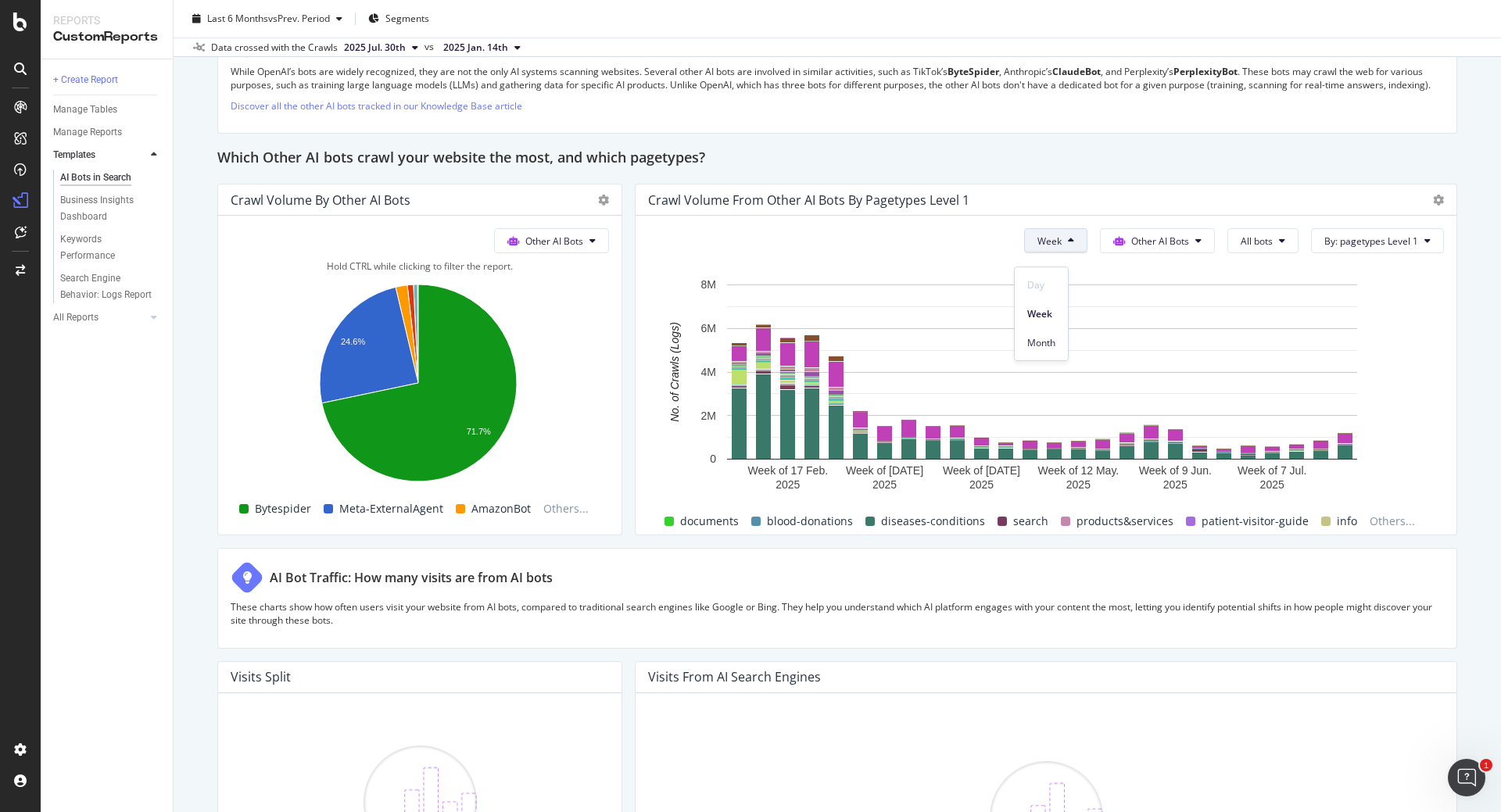 drag, startPoint x: 840, startPoint y: 254, endPoint x: 832, endPoint y: 257, distance: 8.544004 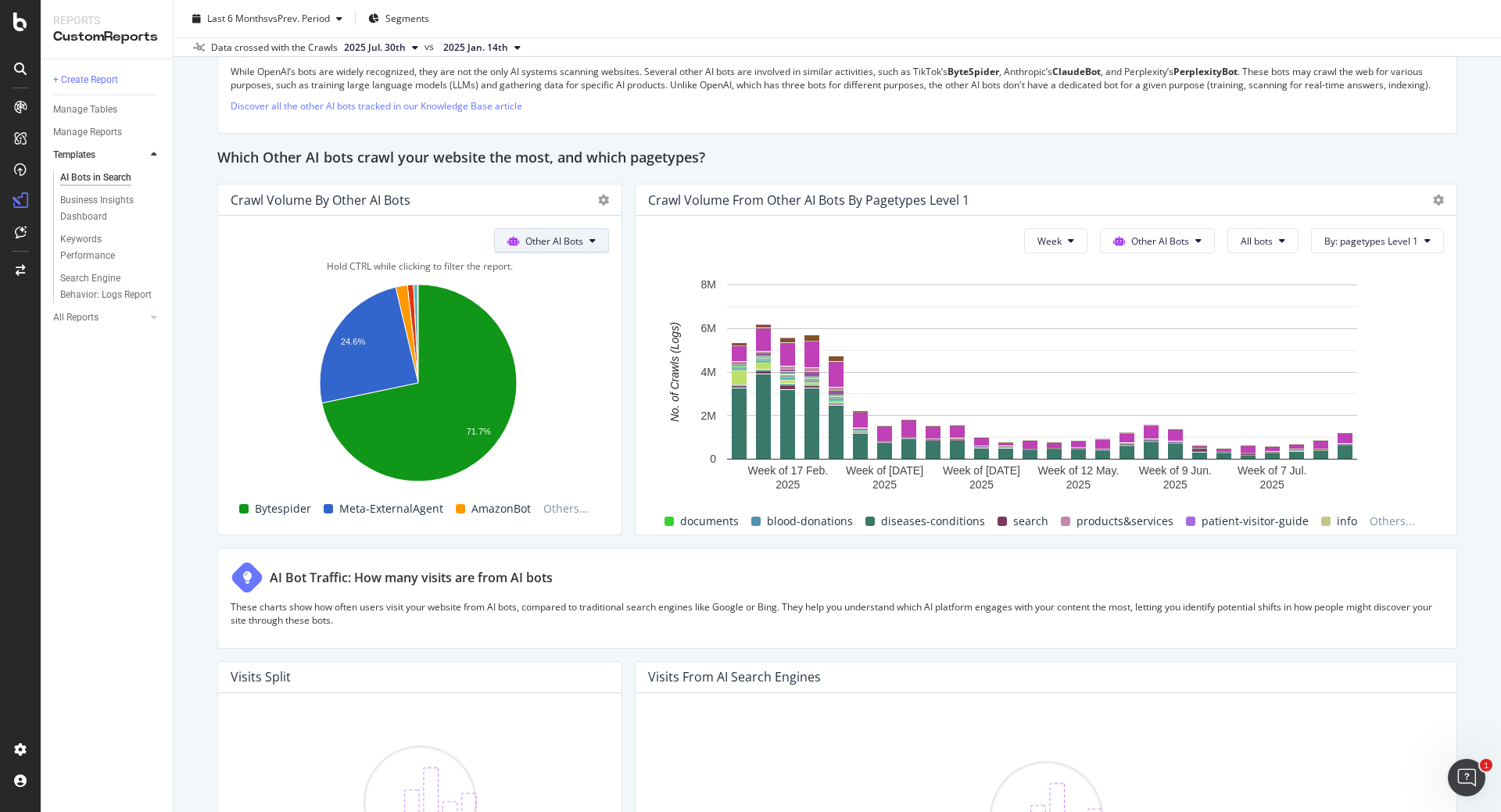 click on "Other AI Bots" at bounding box center (567, -697) 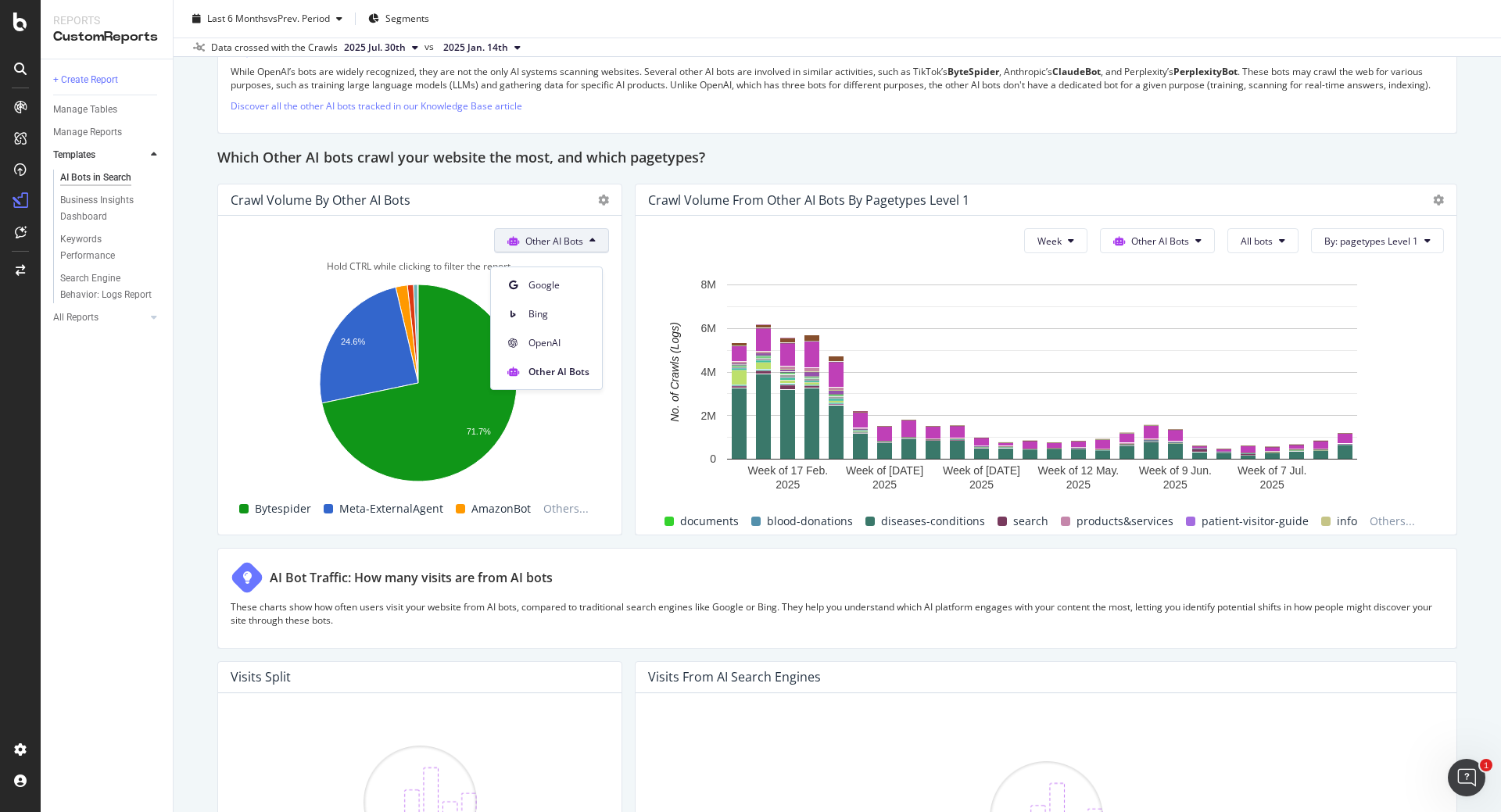 click 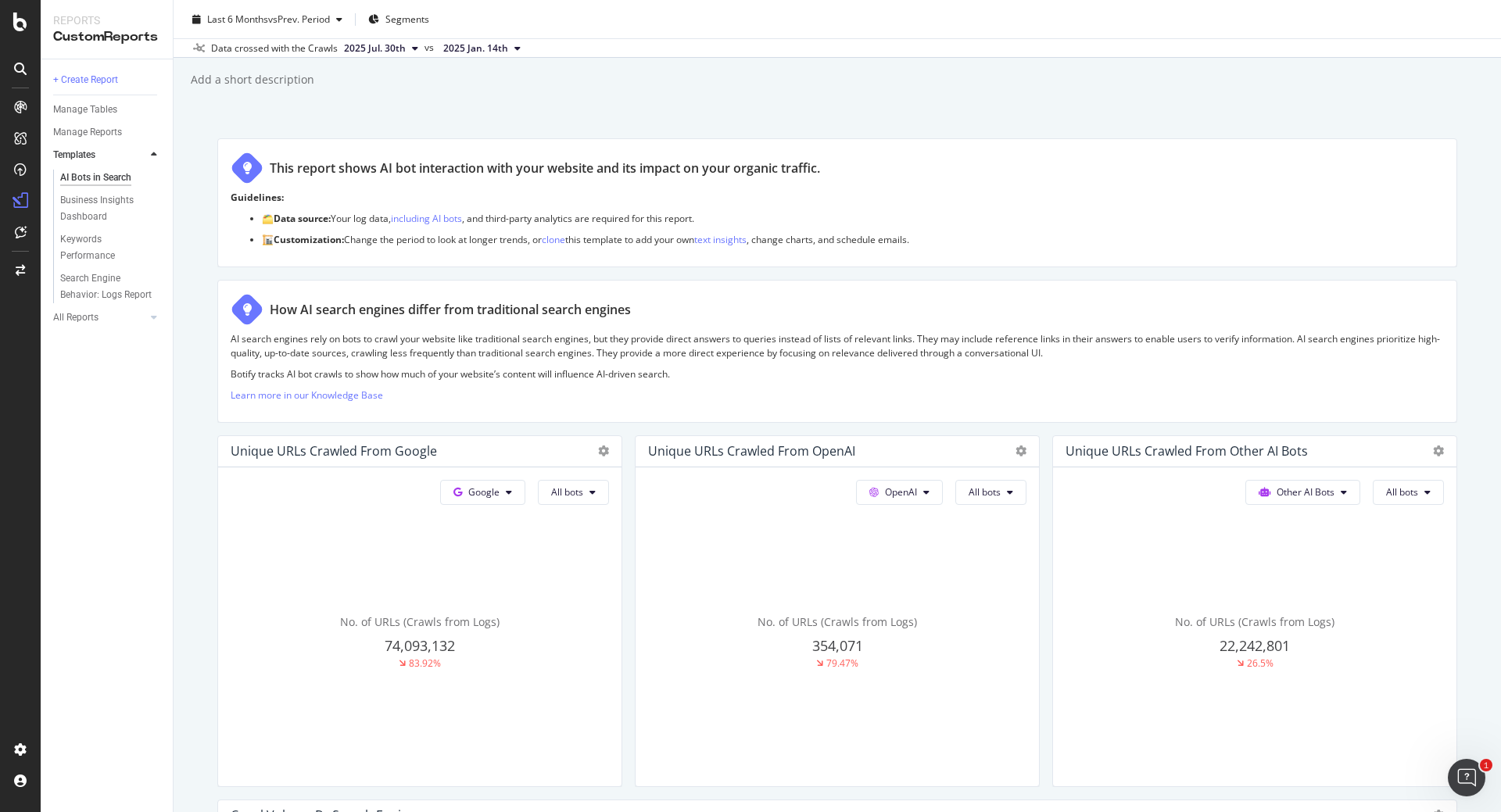 scroll, scrollTop: 0, scrollLeft: 0, axis: both 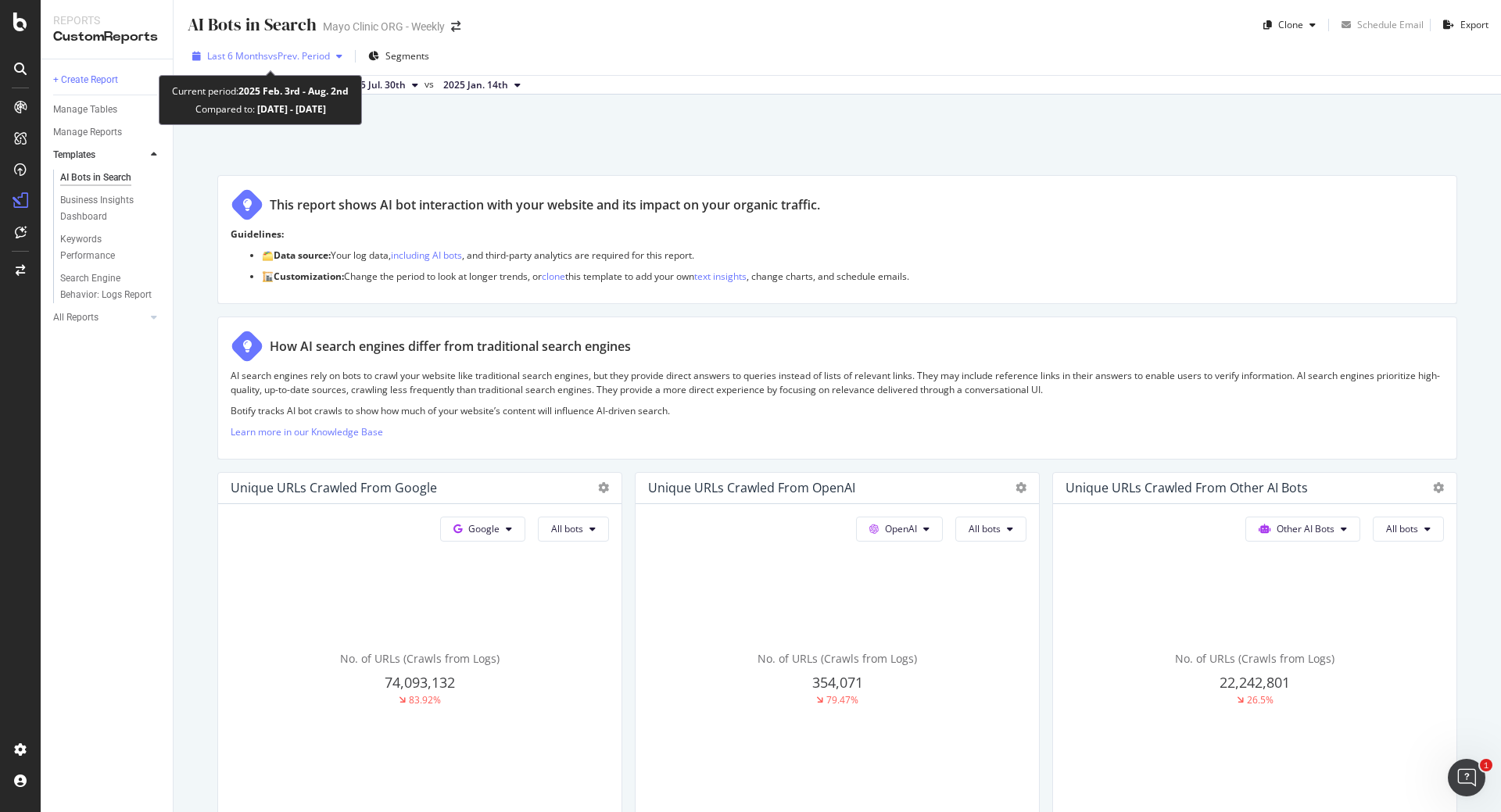 click at bounding box center (339, 56) 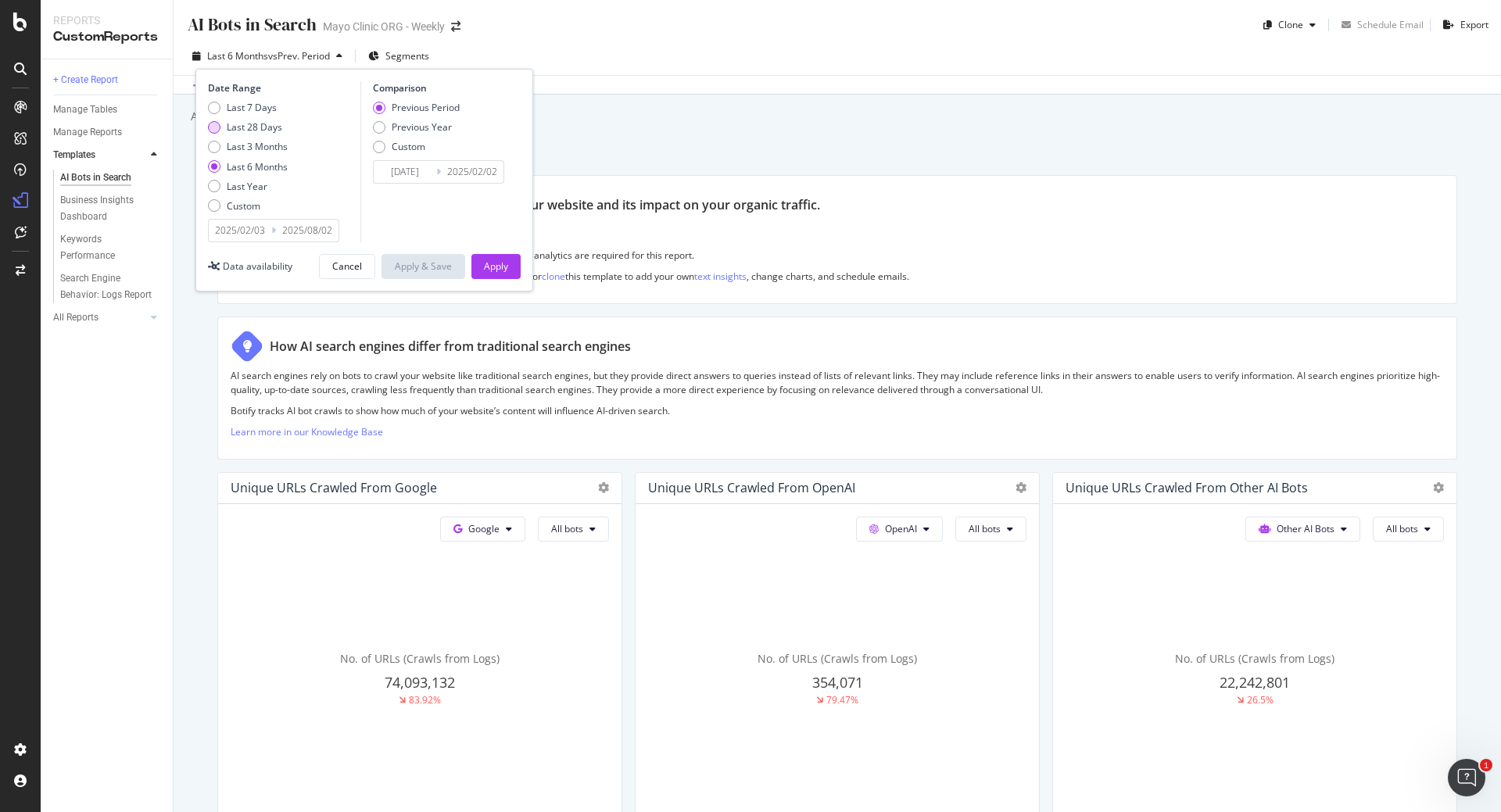 click on "Last 28 Days" at bounding box center (254, 127) 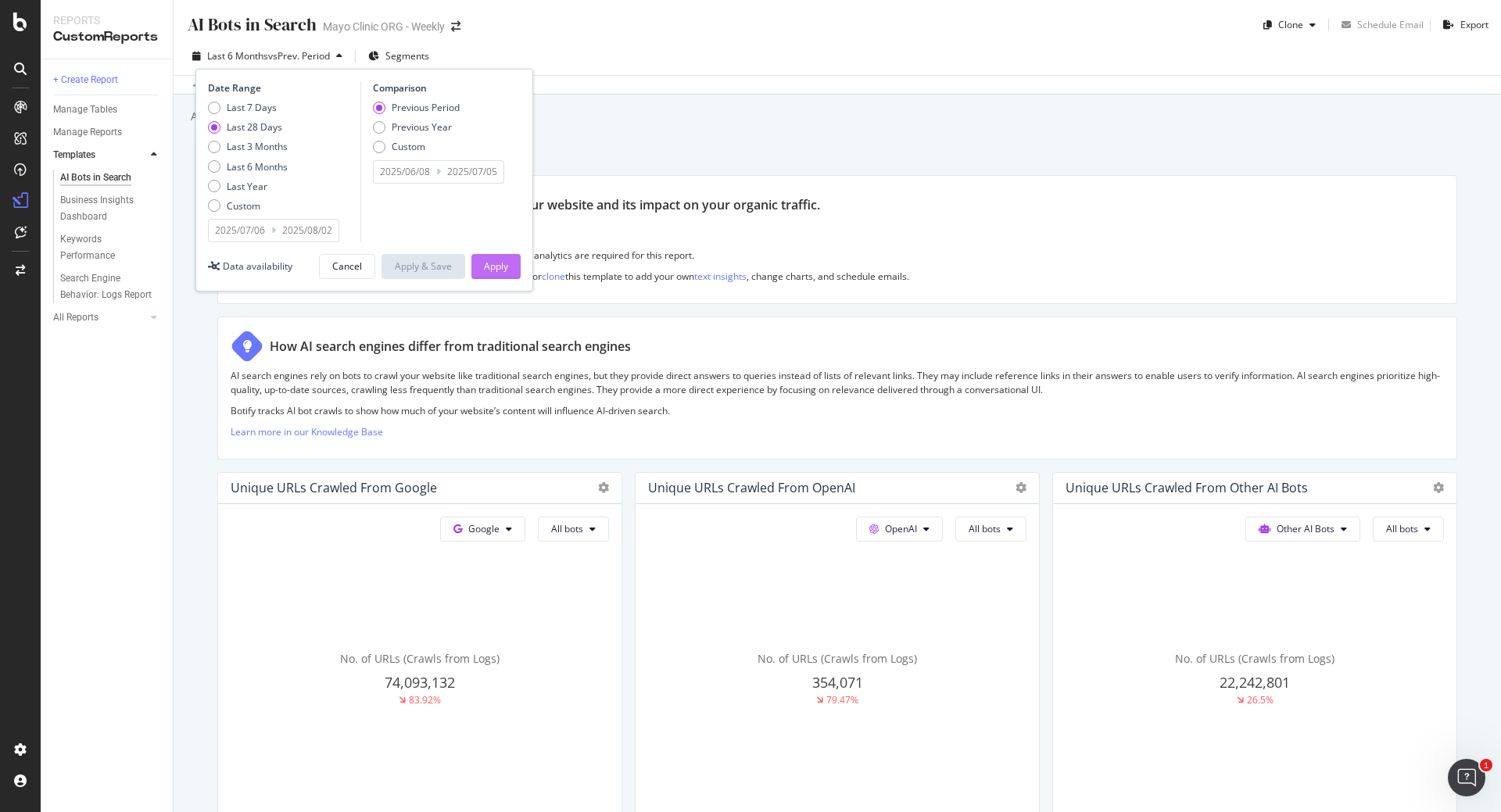 click on "Apply" at bounding box center (496, 266) 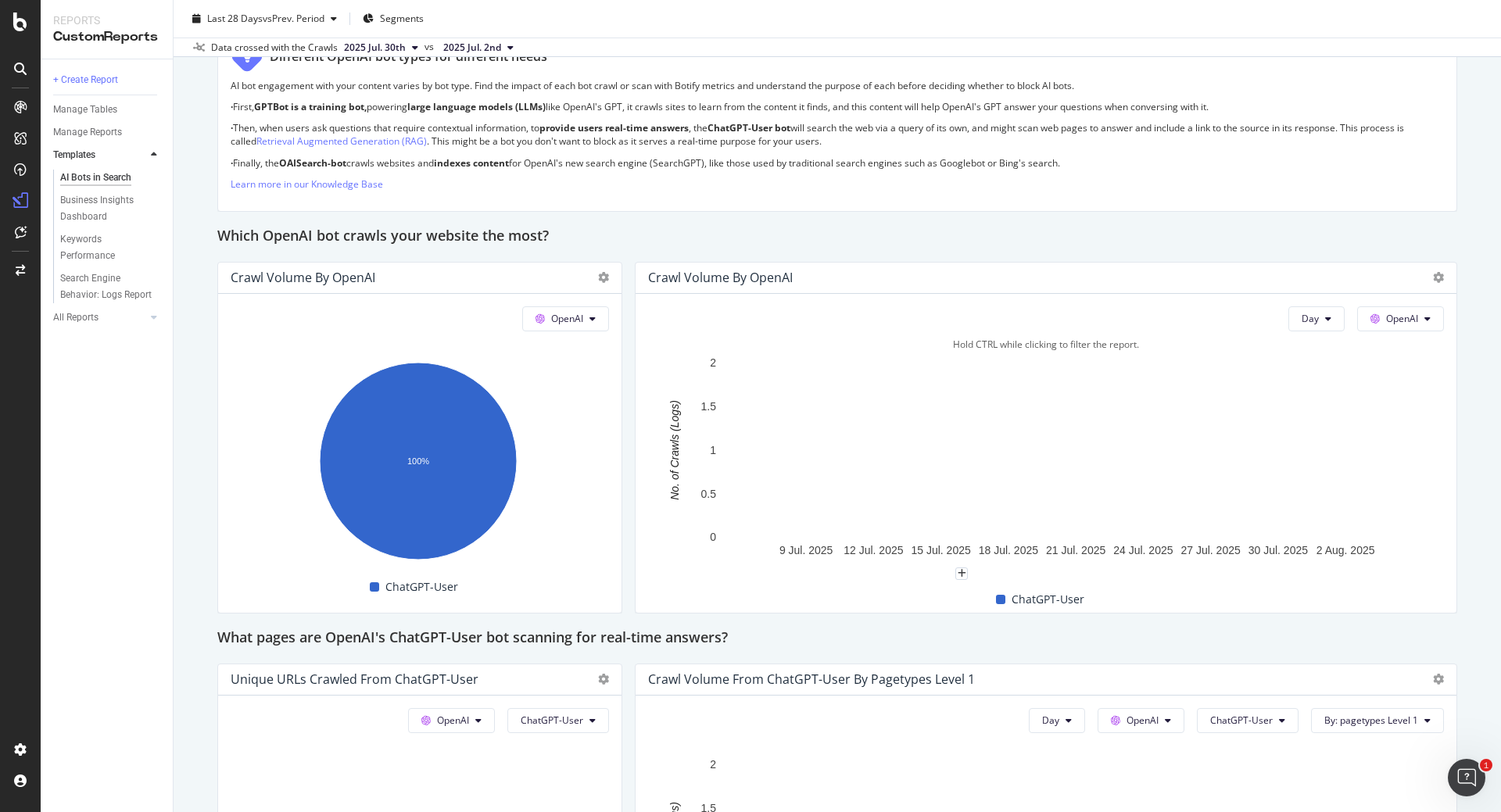 scroll, scrollTop: 1173, scrollLeft: 0, axis: vertical 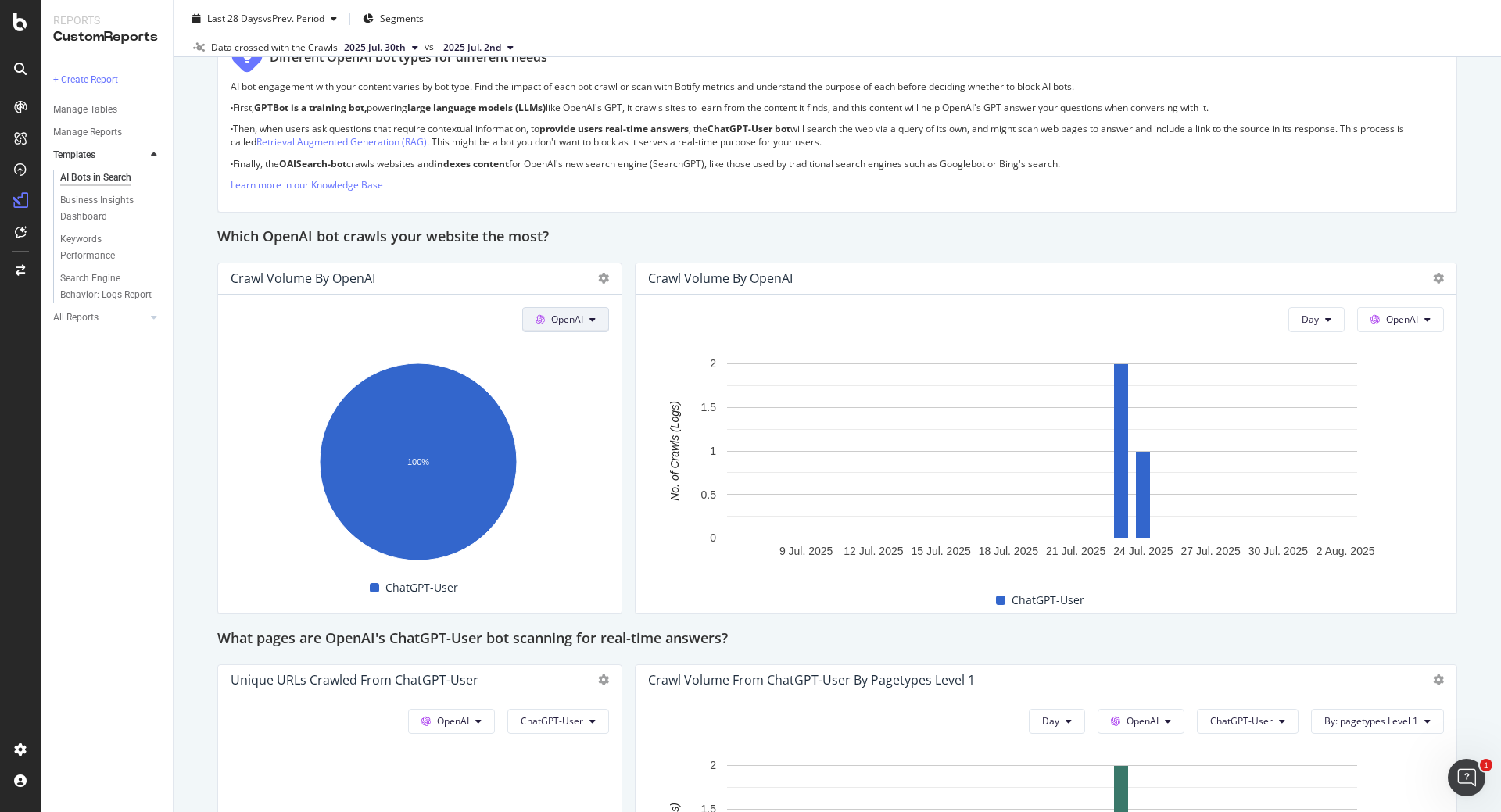 click on "OpenAI" at bounding box center [567, 319] 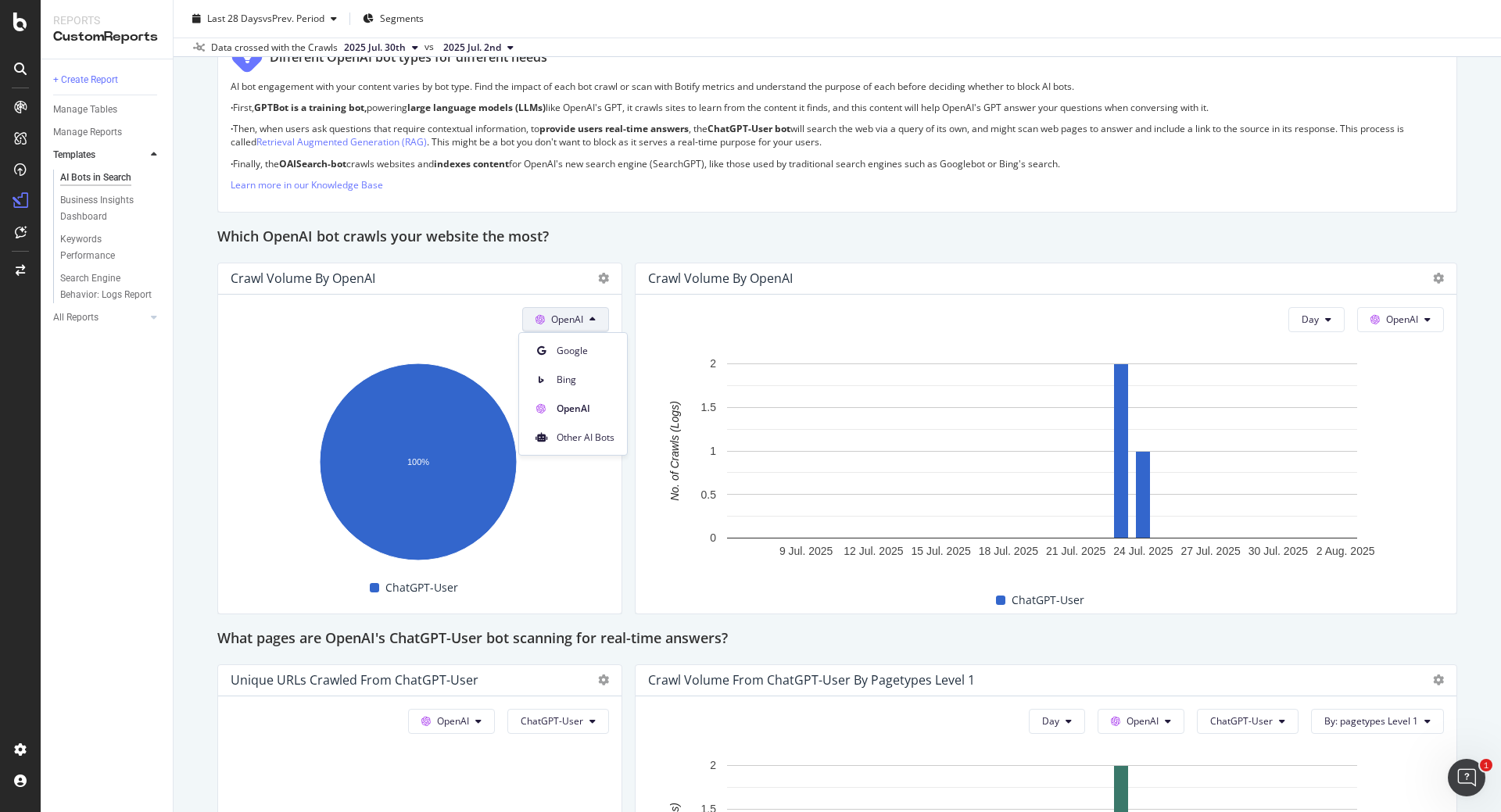 click on "Which OpenAI bot crawls your website the most?" at bounding box center (837, 238) 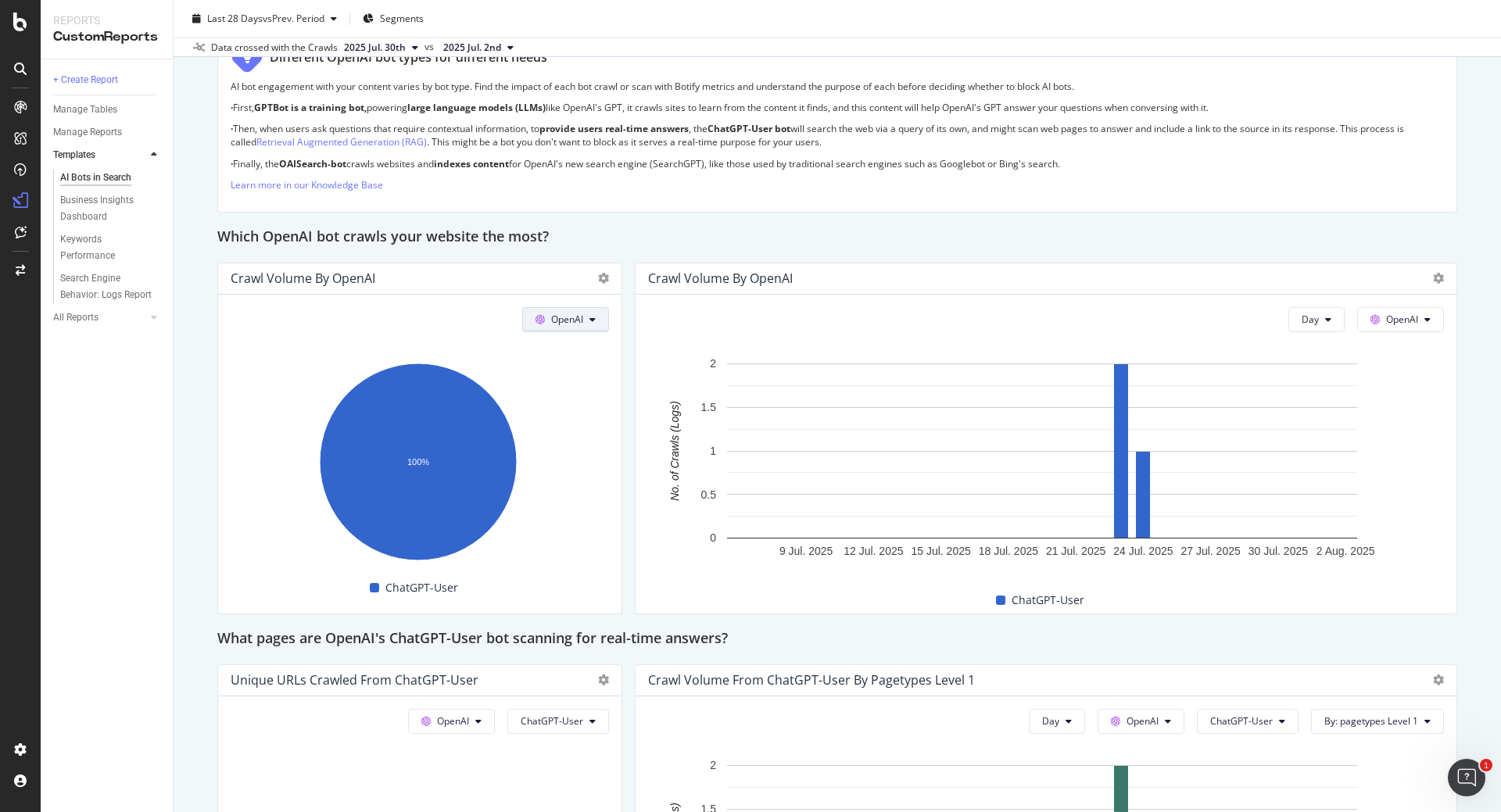 click on "OpenAI" at bounding box center [567, 319] 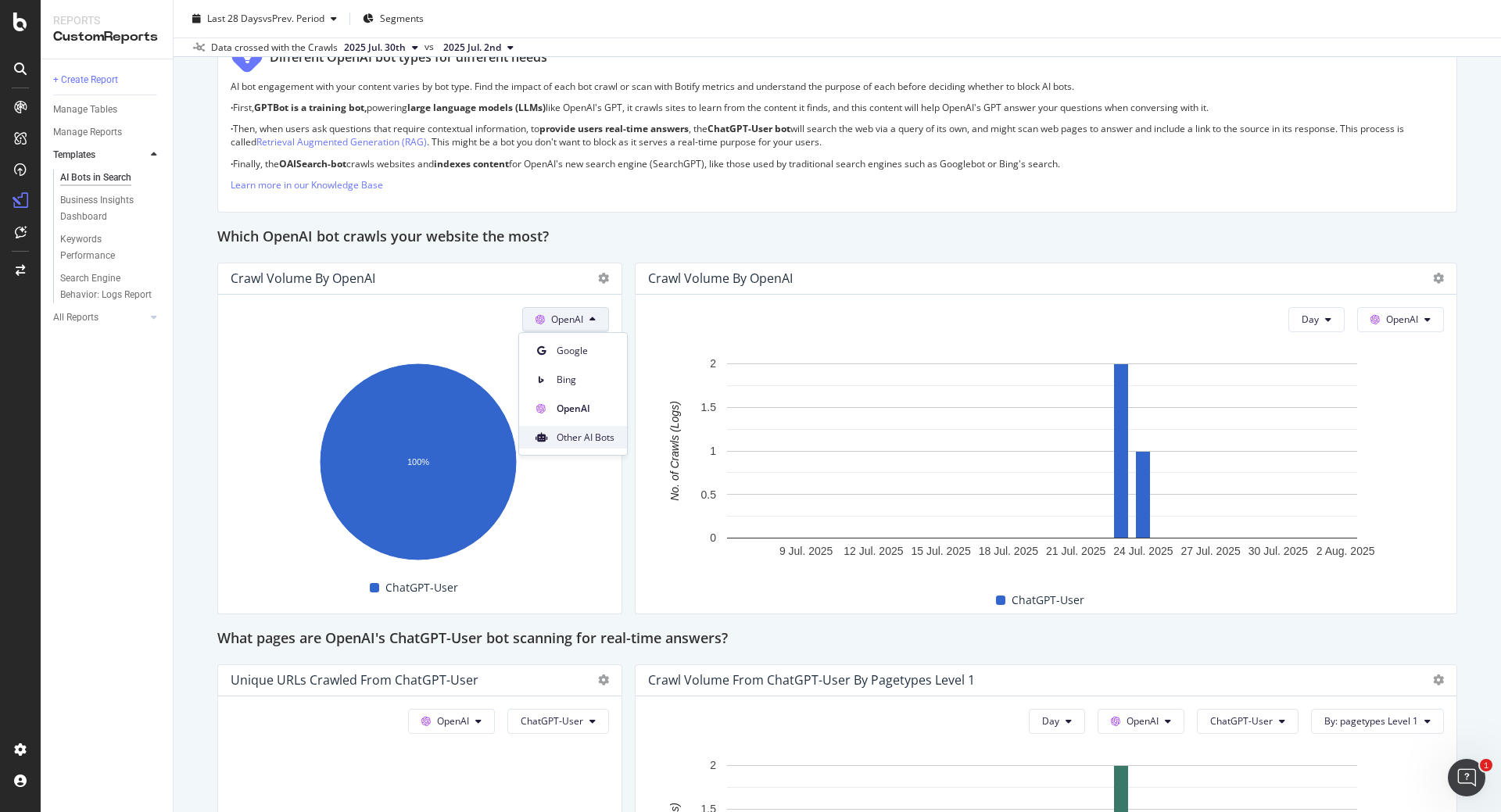 click on "Other AI Bots" at bounding box center [586, 438] 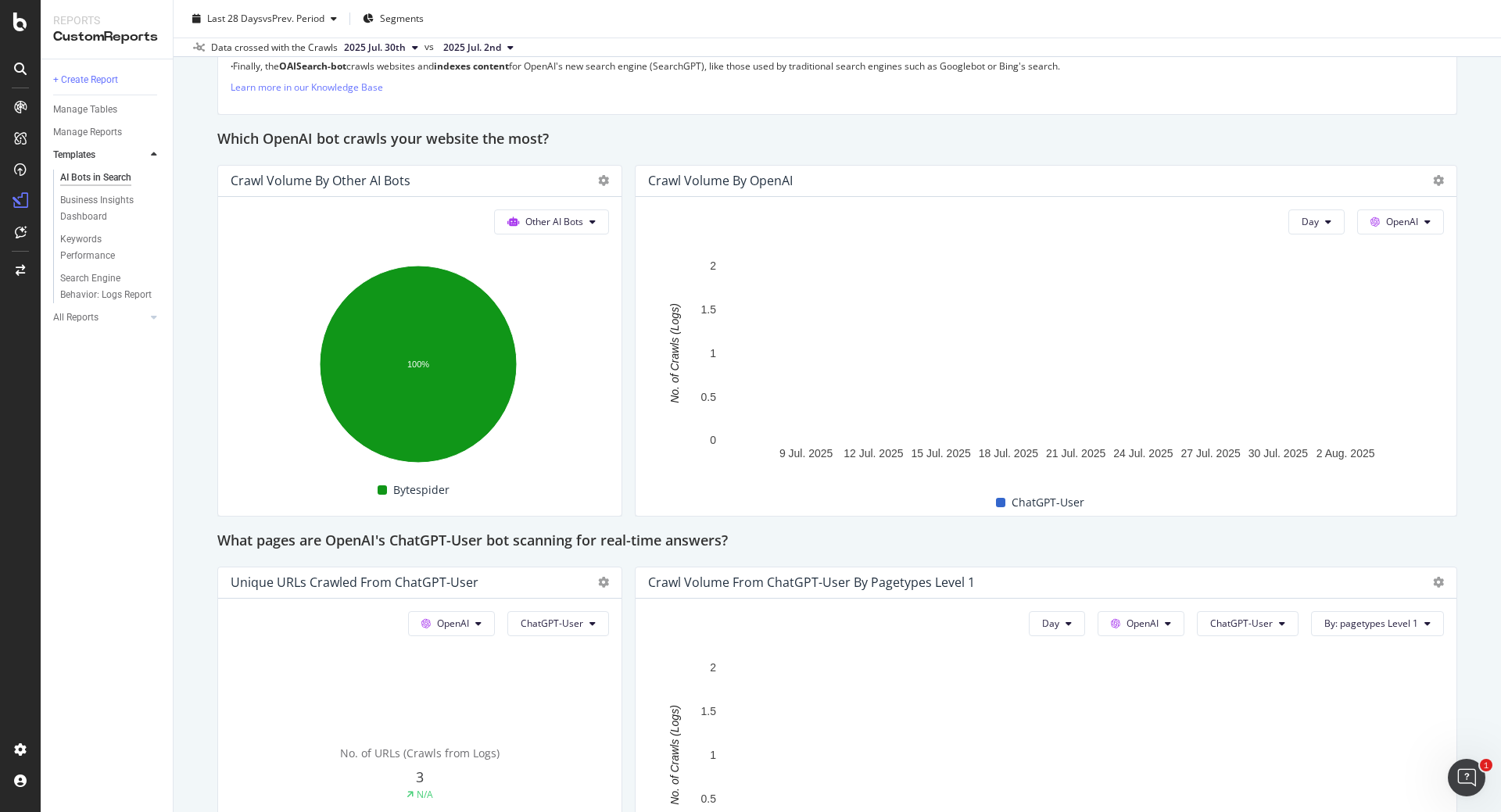 scroll, scrollTop: 1251, scrollLeft: 0, axis: vertical 